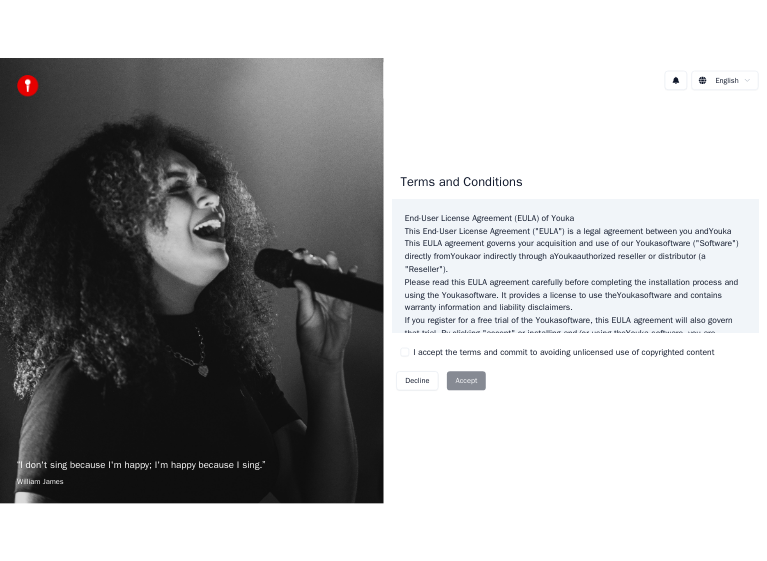 scroll, scrollTop: 0, scrollLeft: 0, axis: both 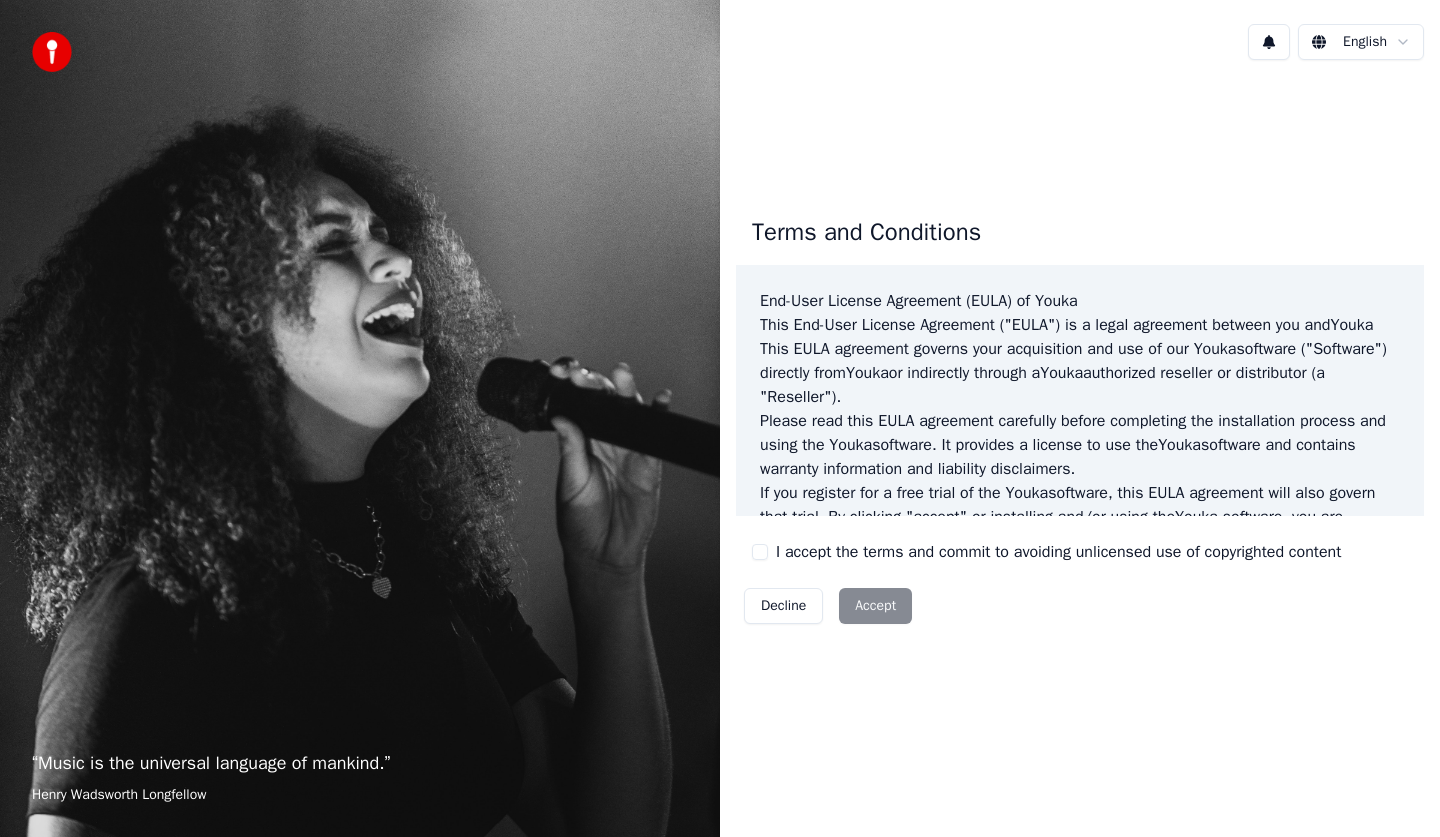 click on "I accept the terms and commit to avoiding unlicensed use of copyrighted content" at bounding box center (1058, 552) 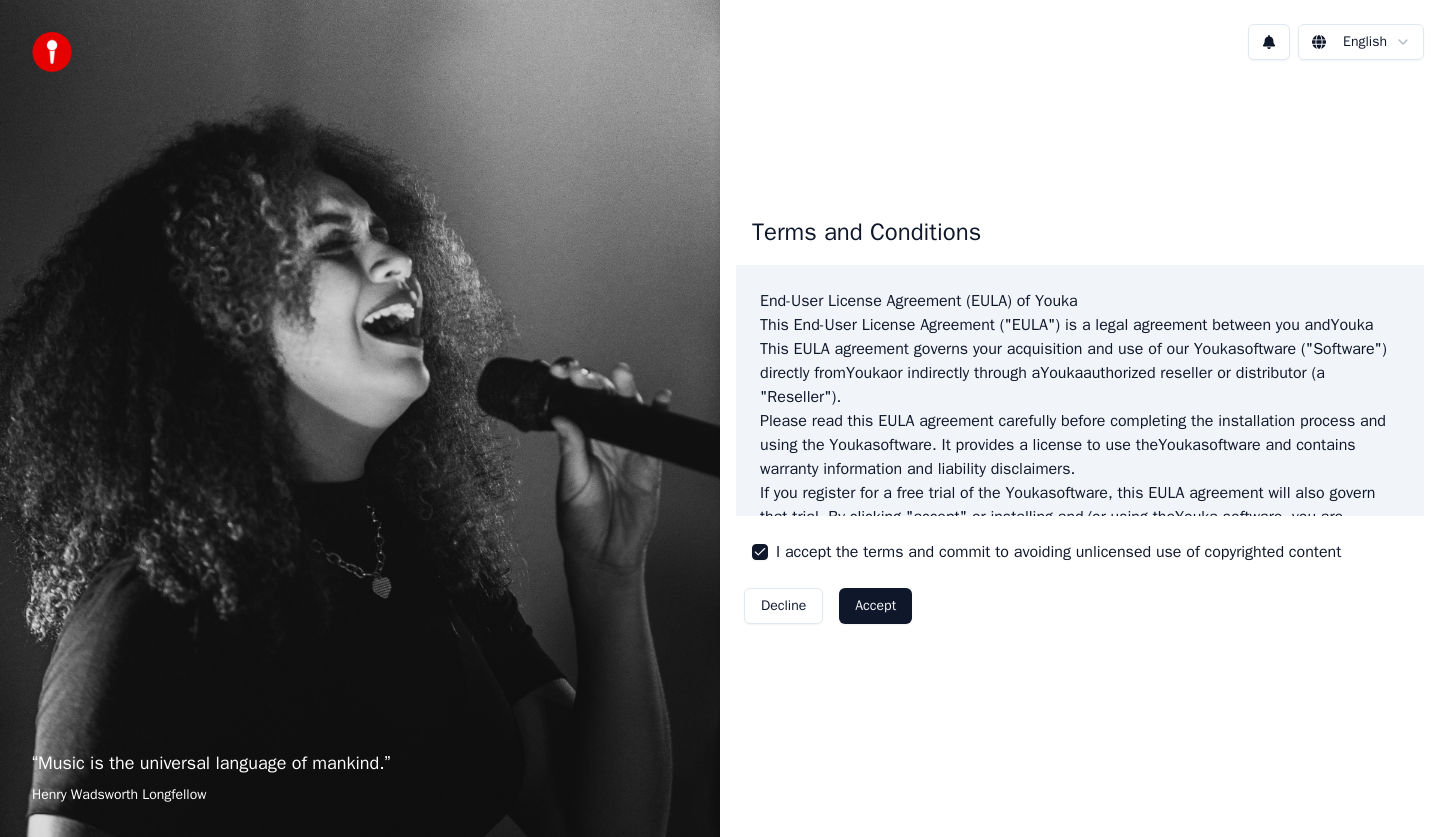 click on "Accept" at bounding box center [875, 606] 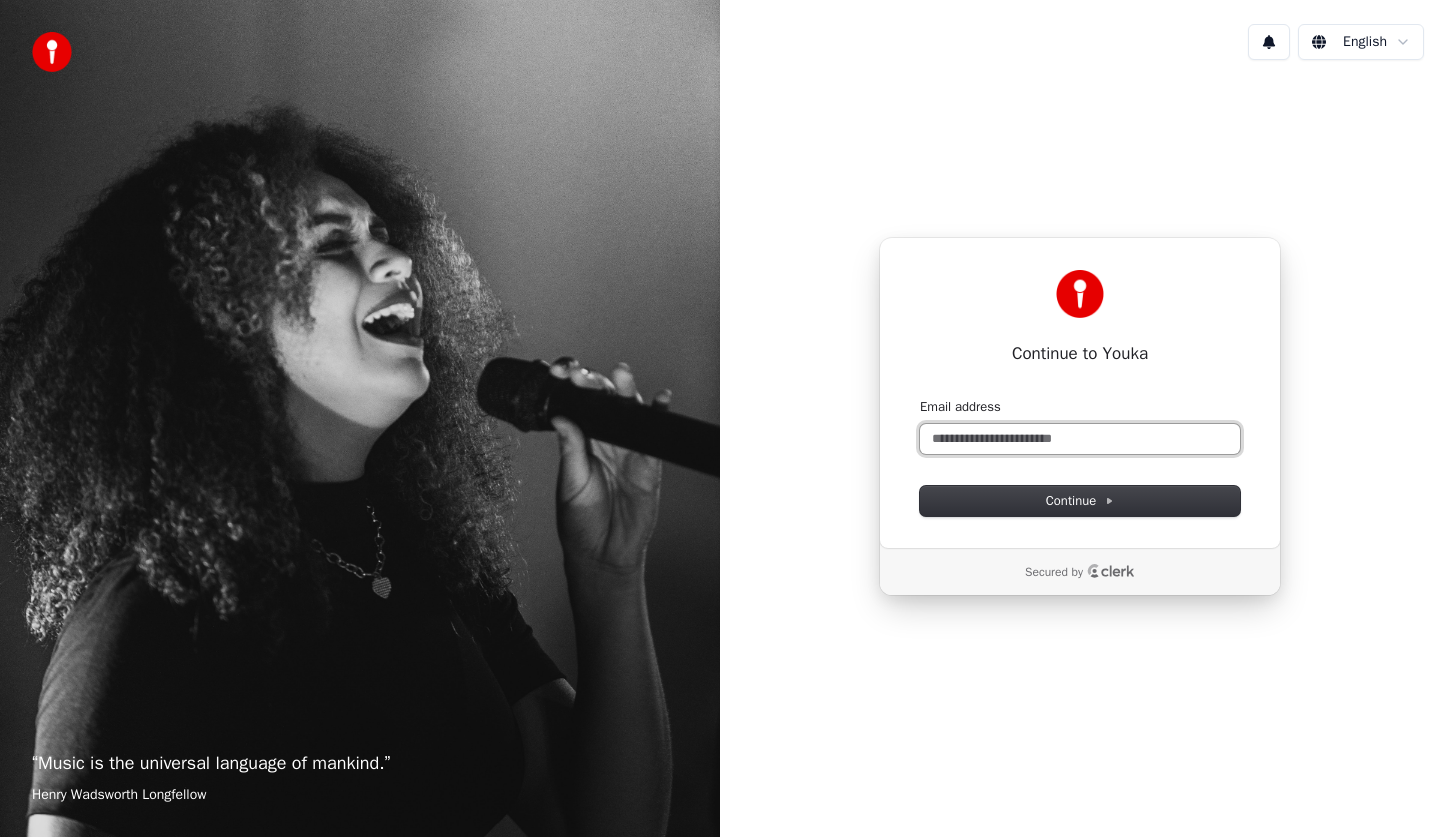 click on "Email address" at bounding box center [1080, 439] 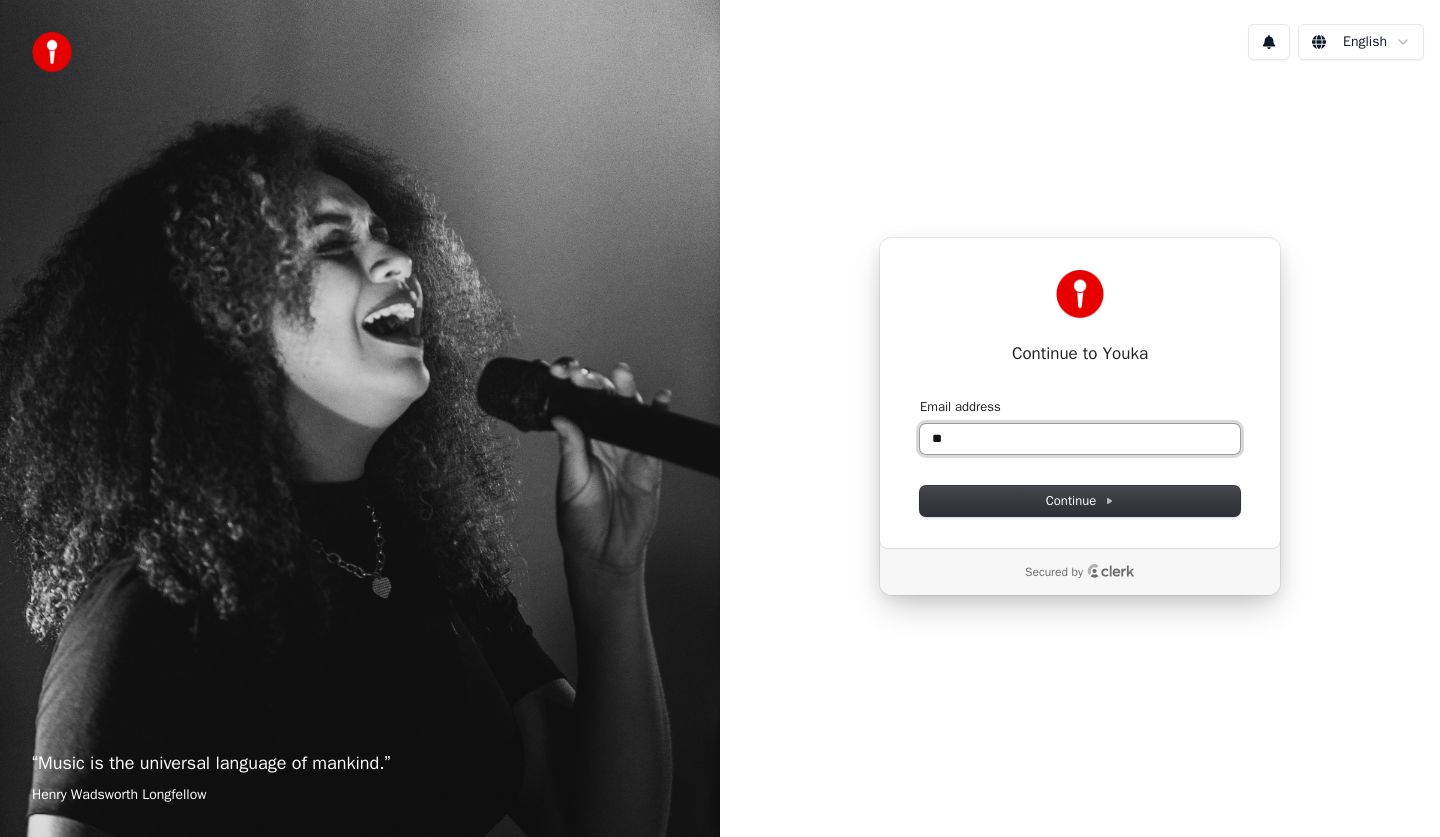 type on "*" 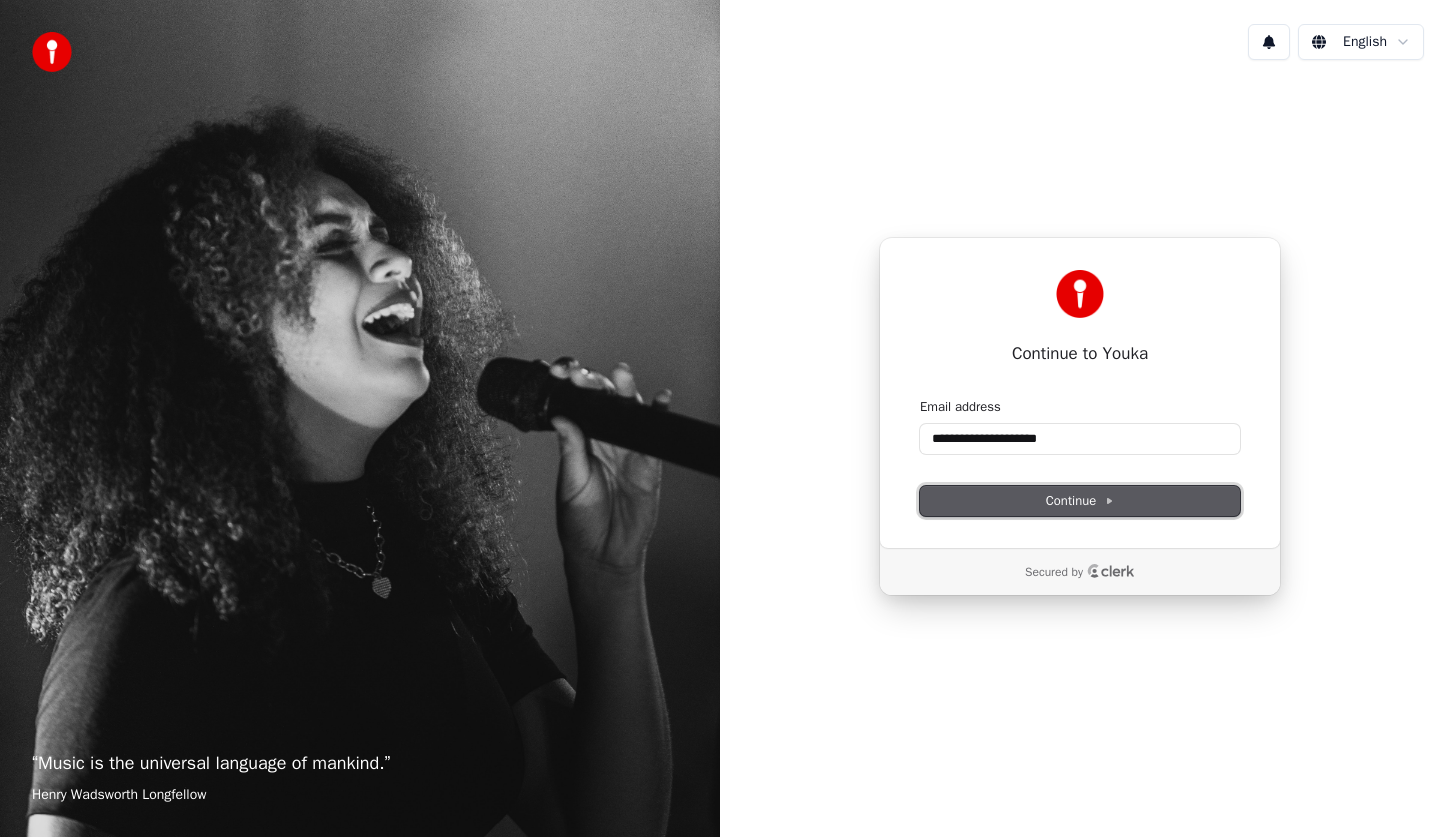 click on "Continue" at bounding box center (1080, 501) 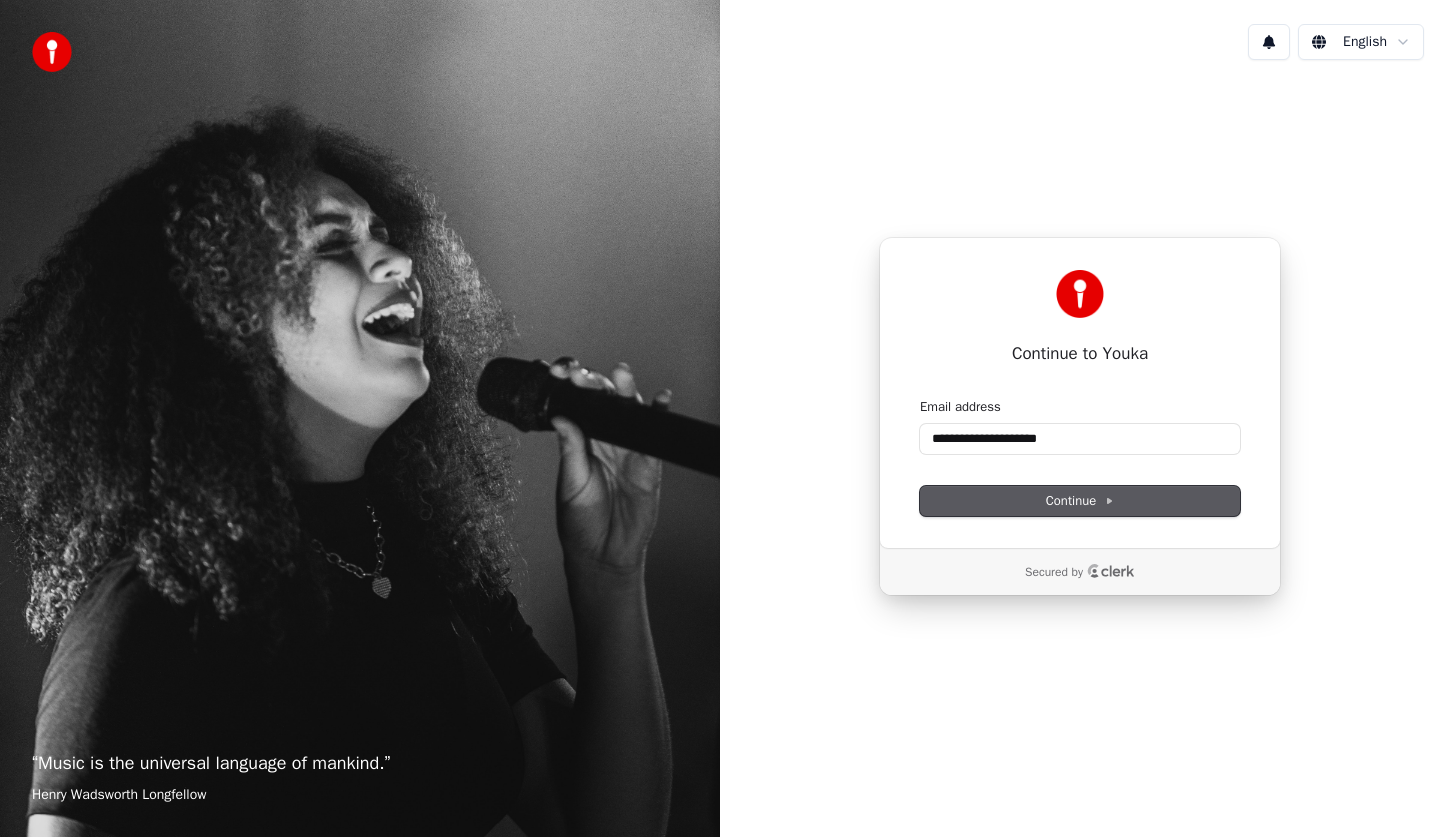 type on "**********" 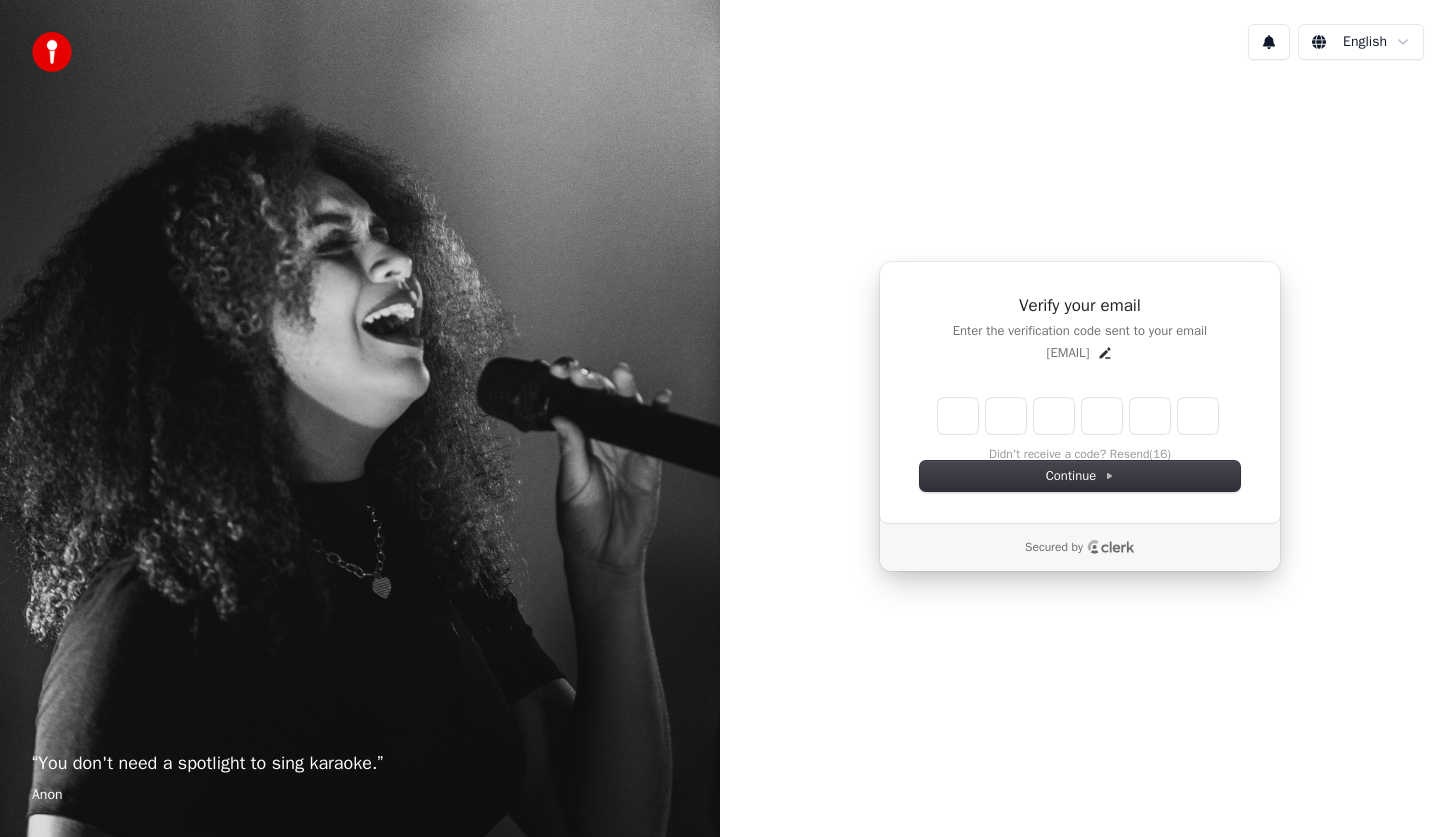 type on "*" 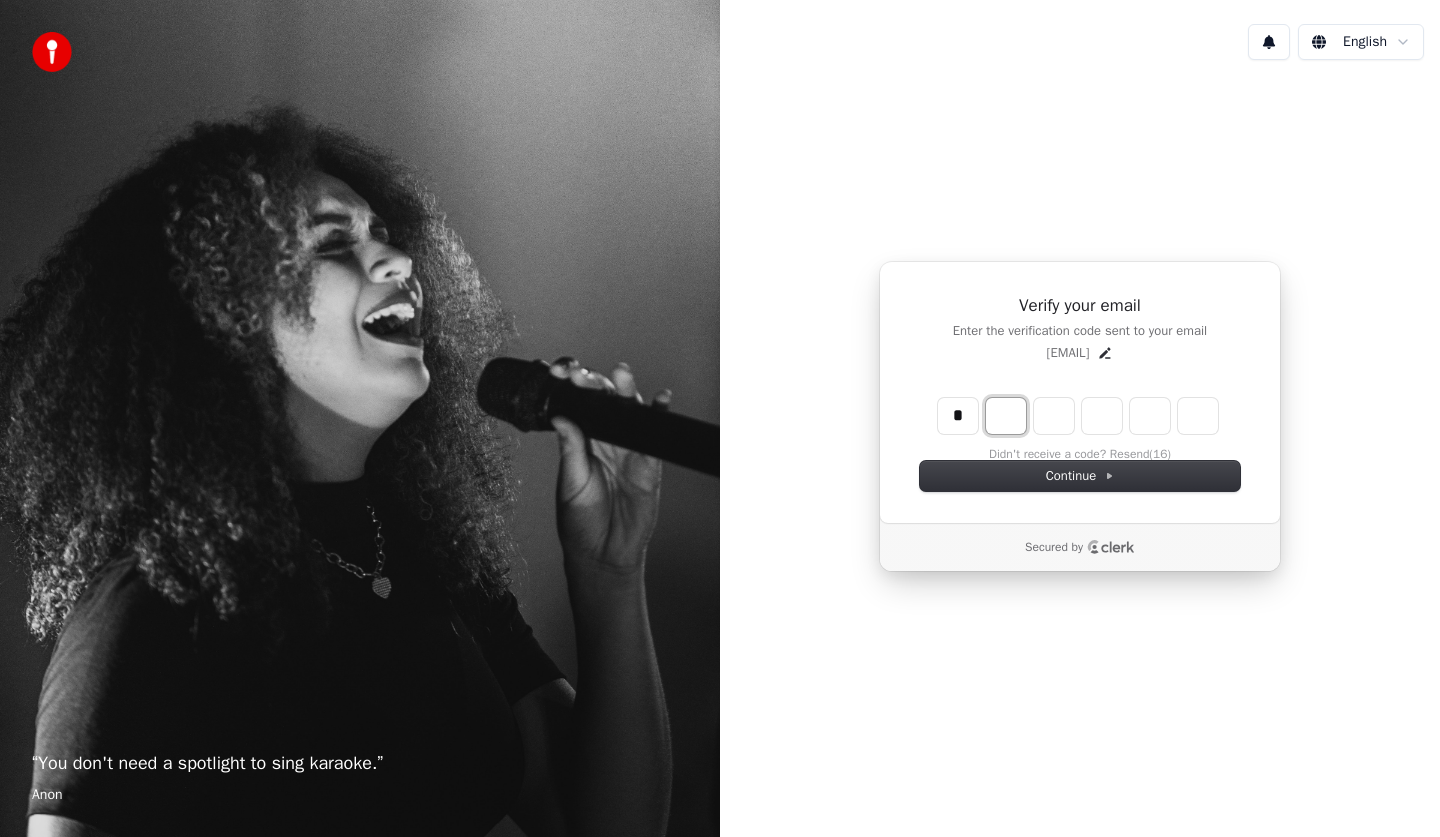type on "*" 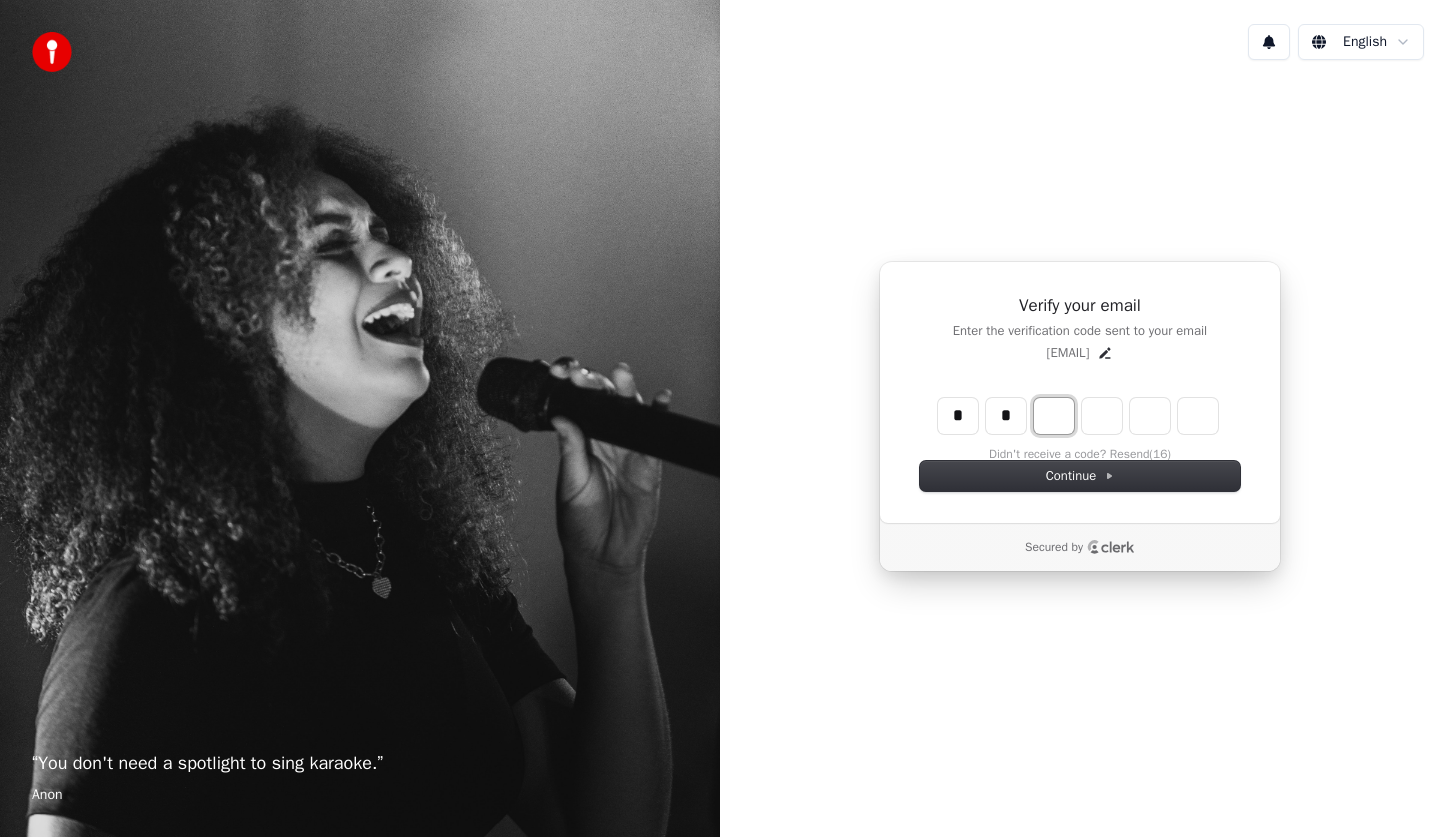 type on "**" 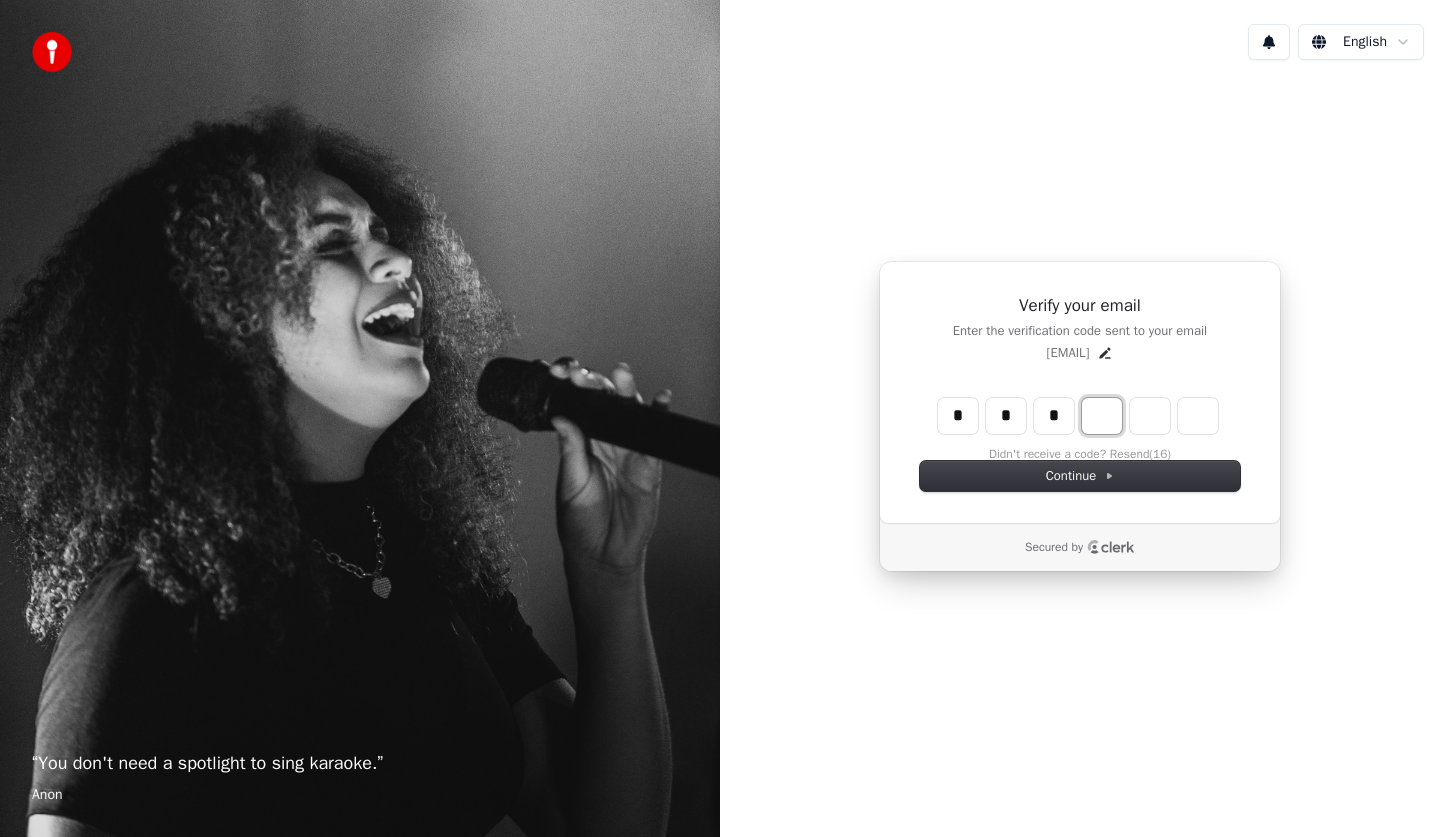 type on "***" 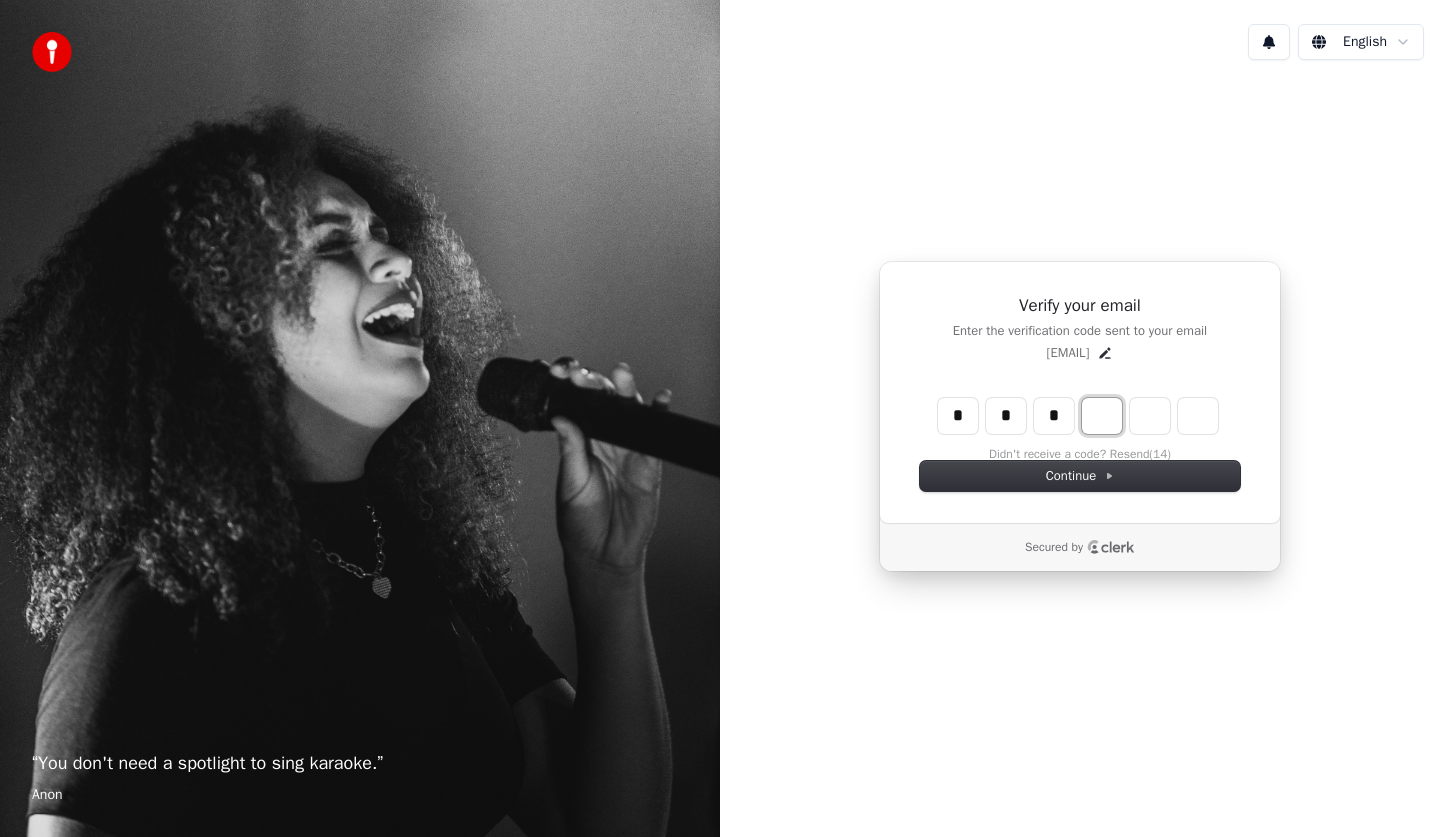 type on "*" 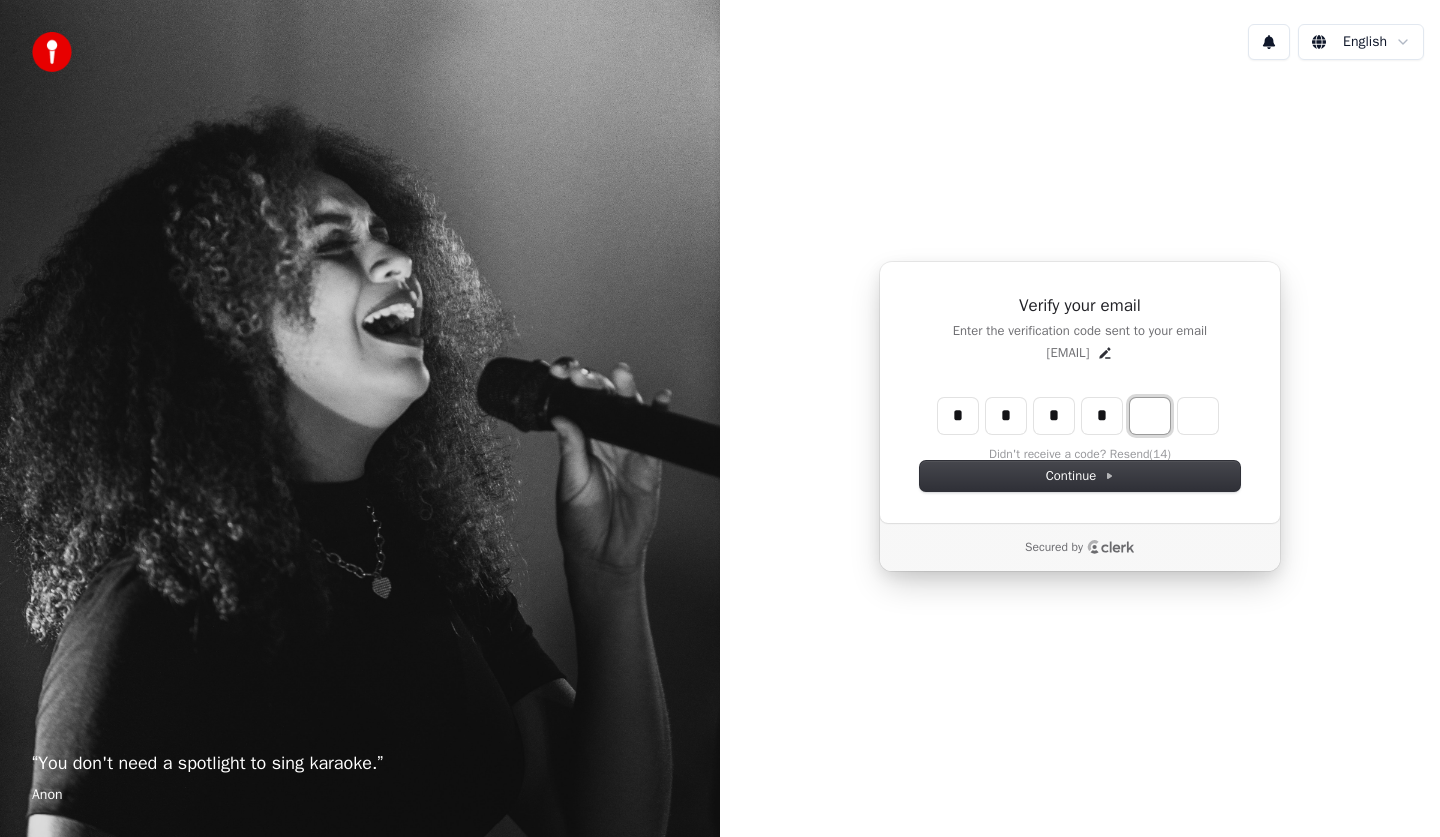 type on "****" 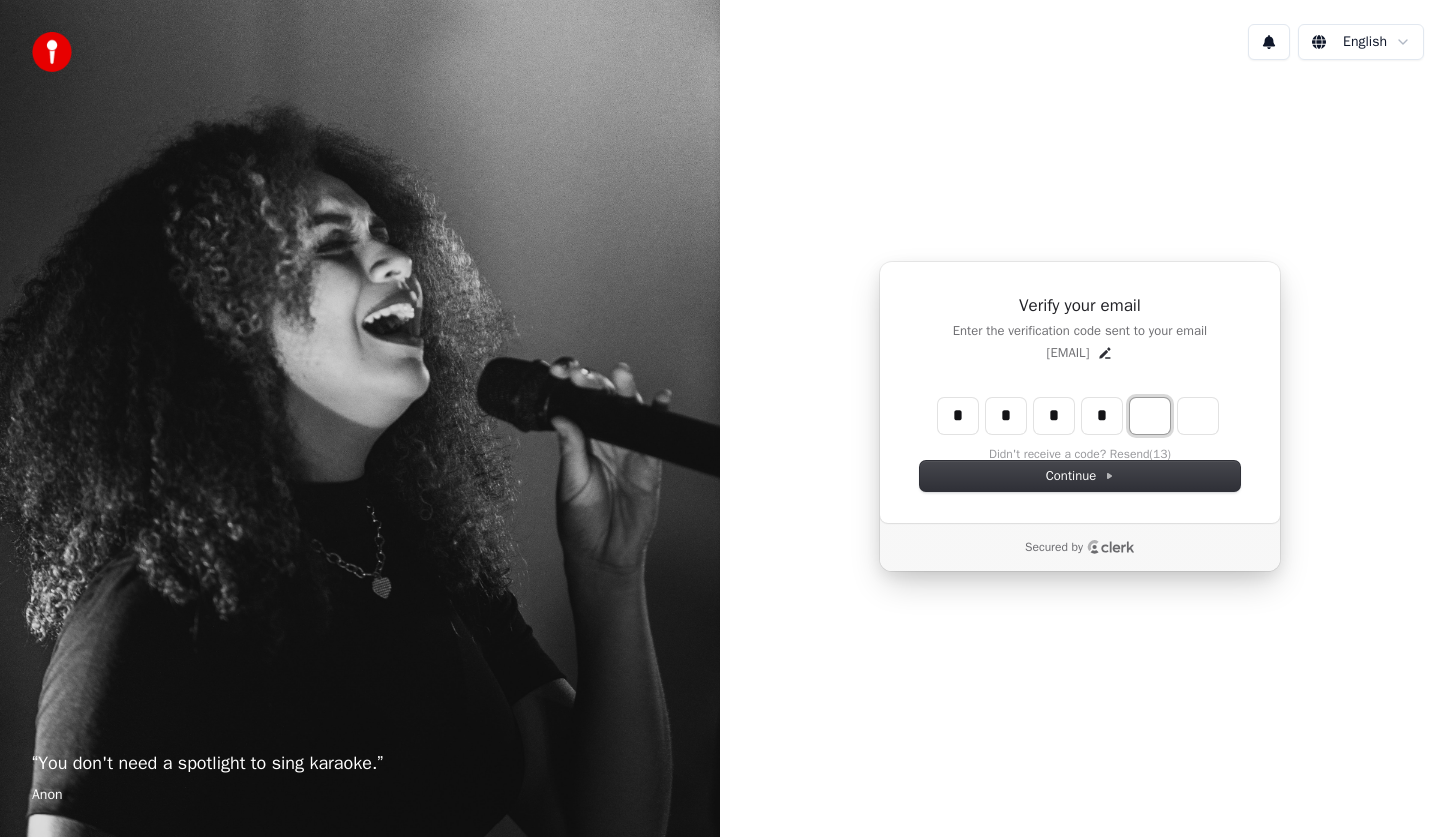 type on "*" 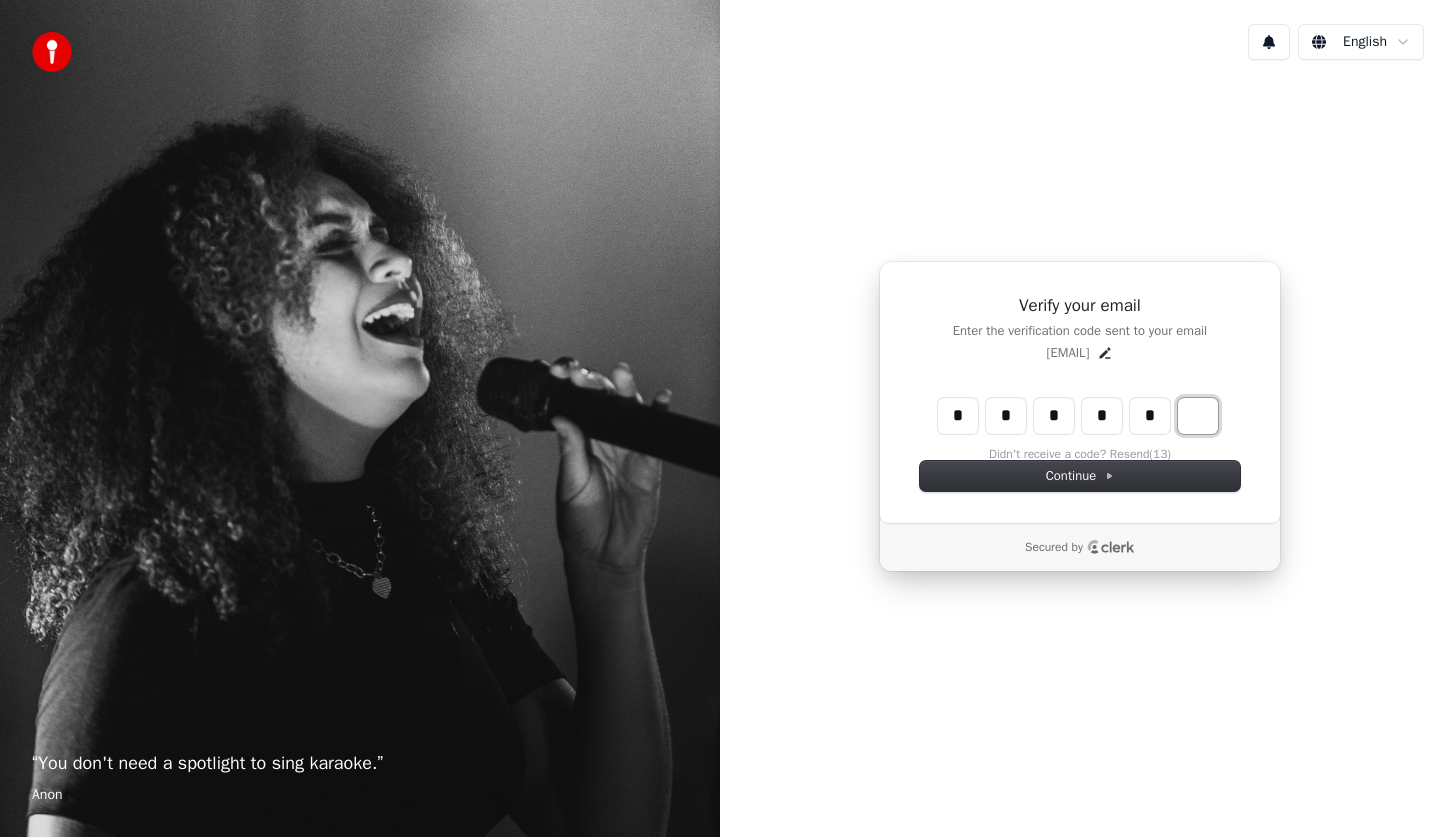 type on "******" 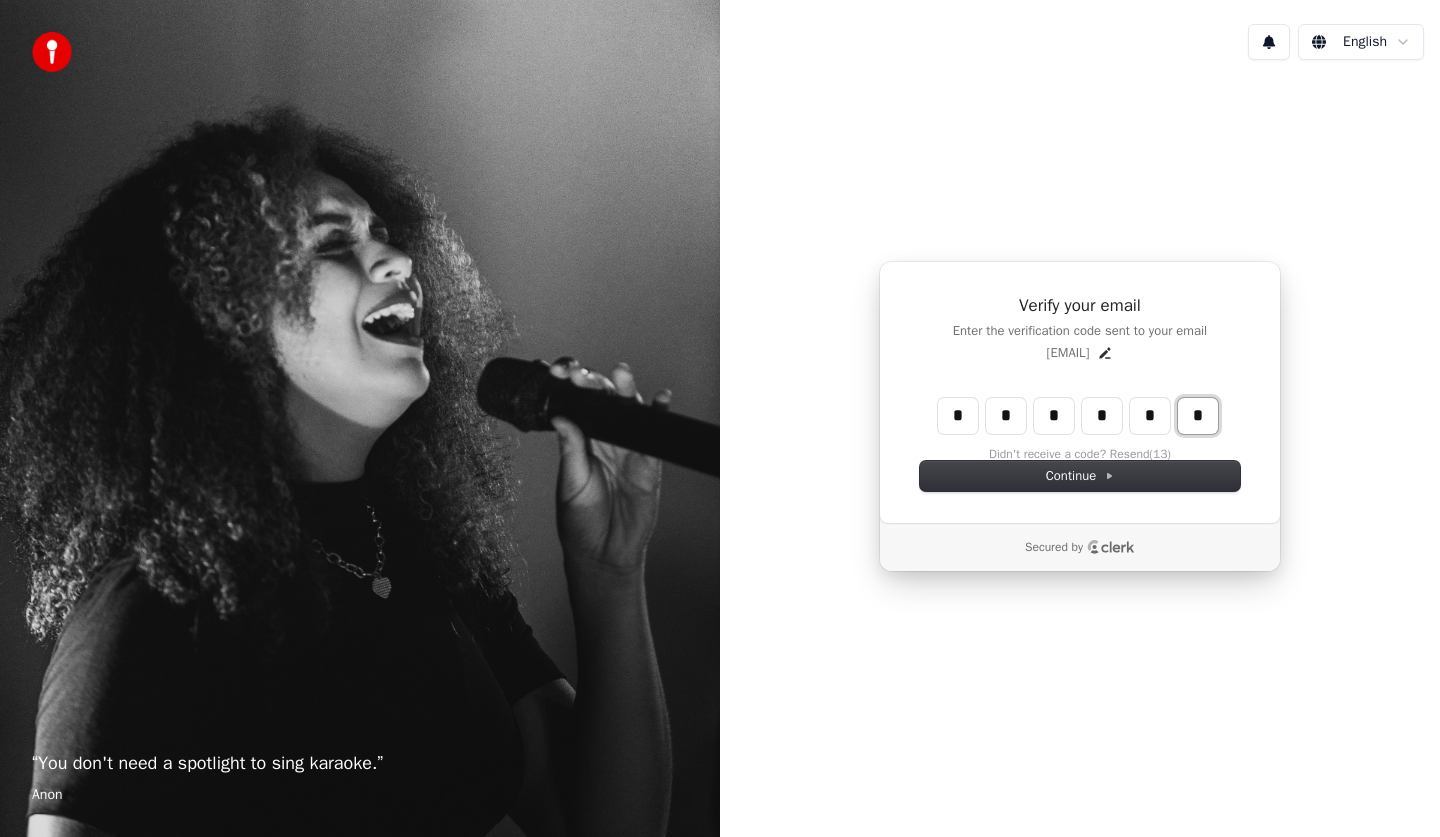 type on "*" 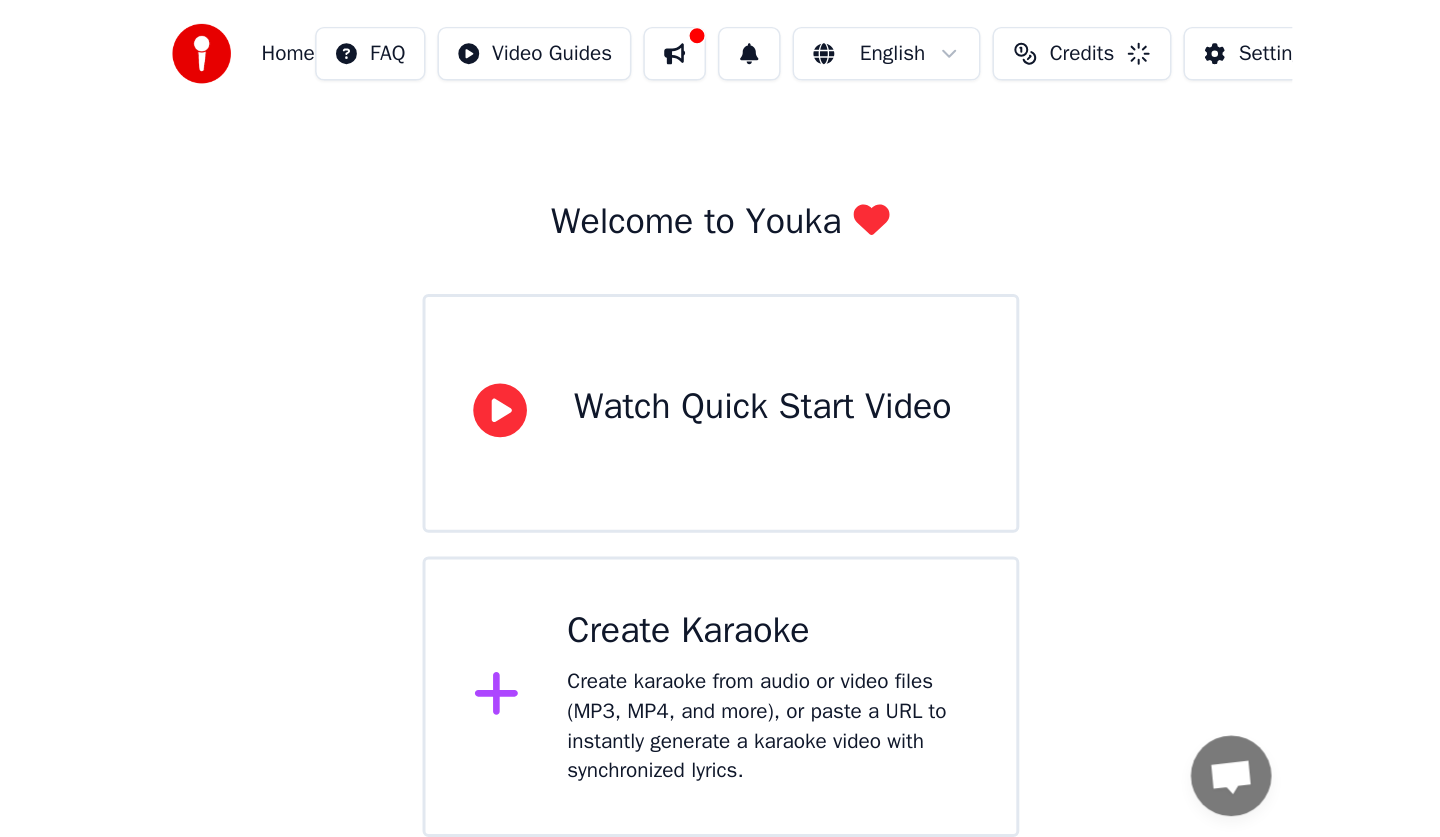 scroll, scrollTop: 0, scrollLeft: 0, axis: both 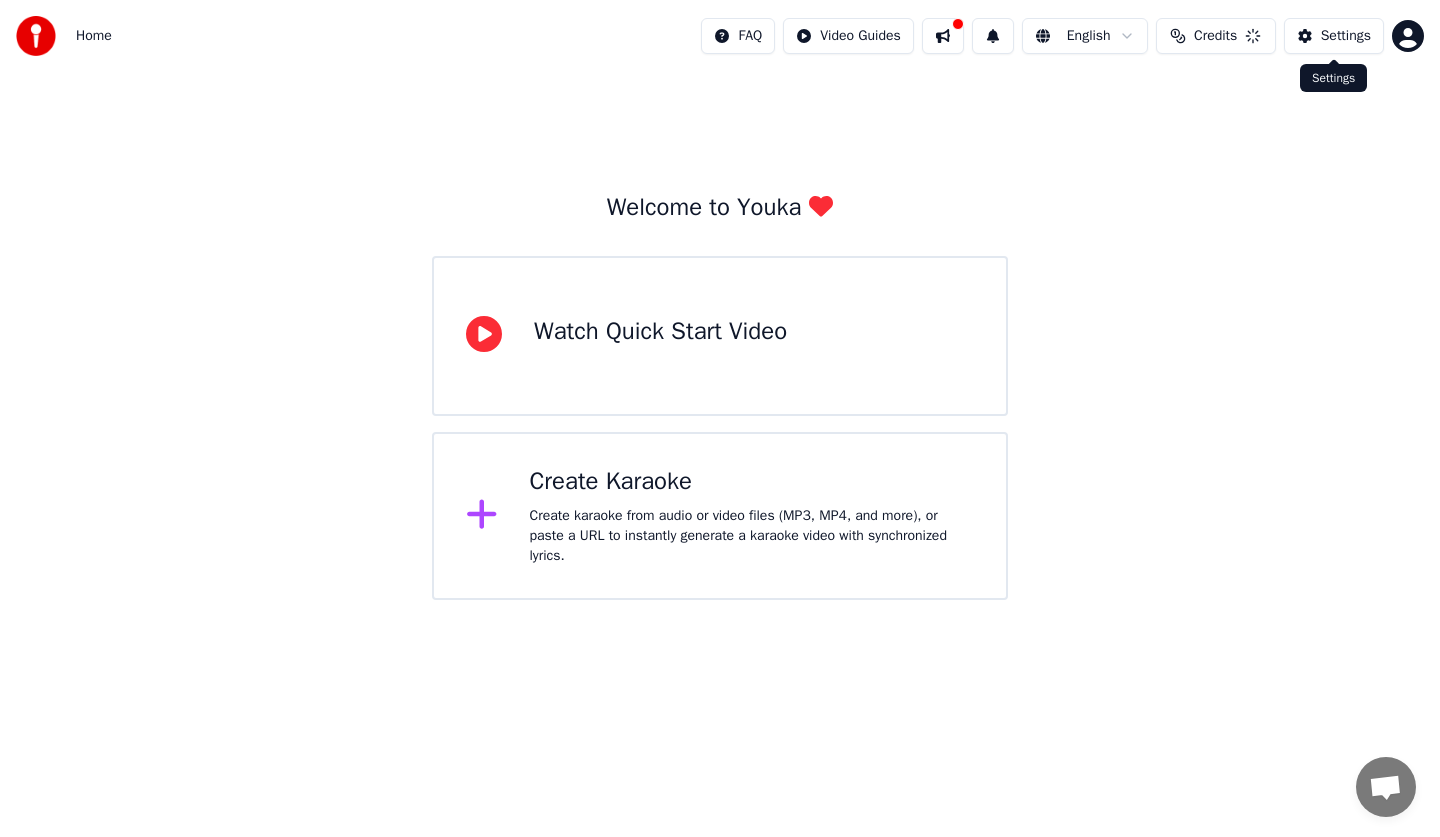 click on "Settings" at bounding box center (1334, 36) 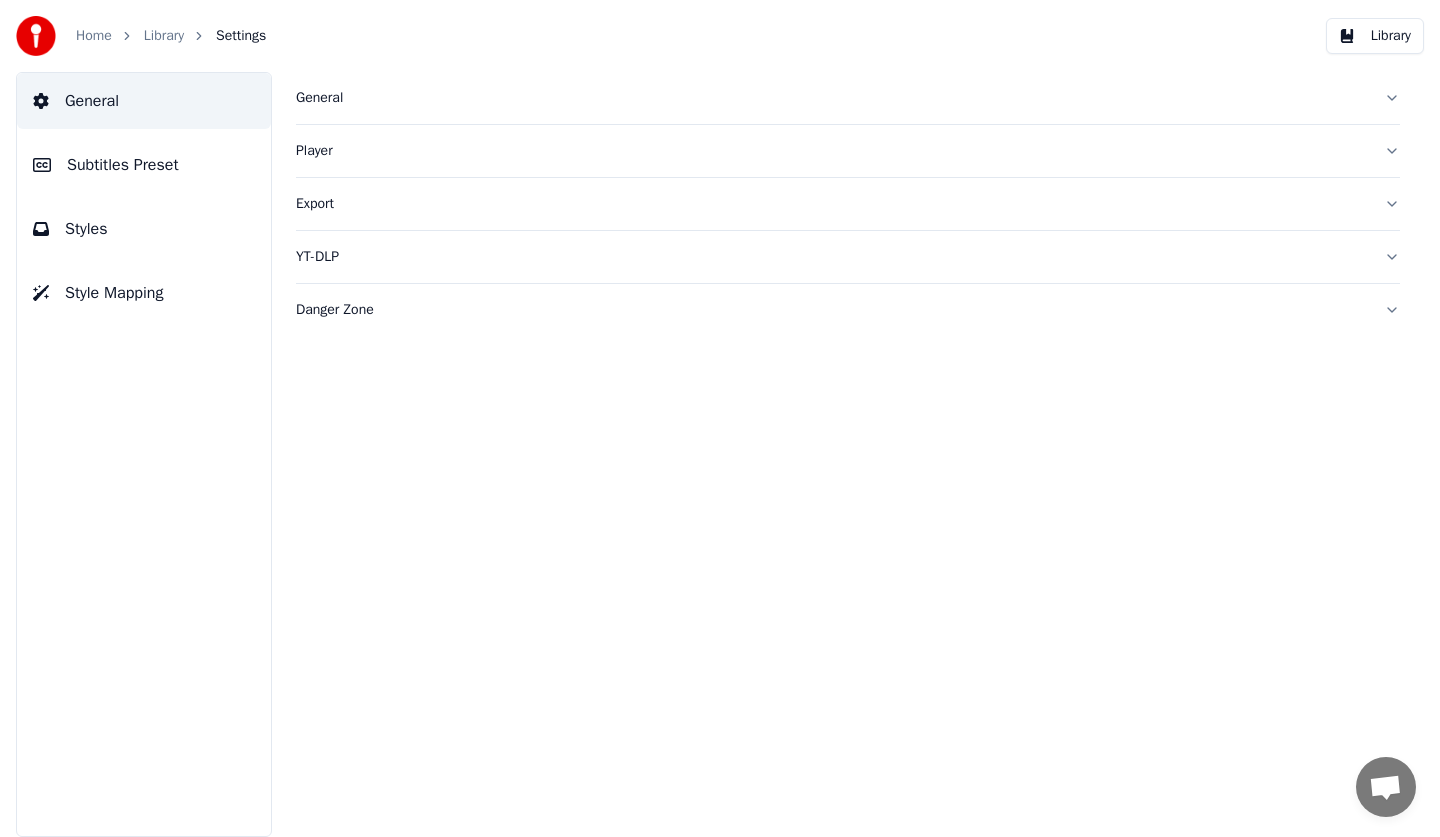 click on "Subtitles Preset" at bounding box center (123, 165) 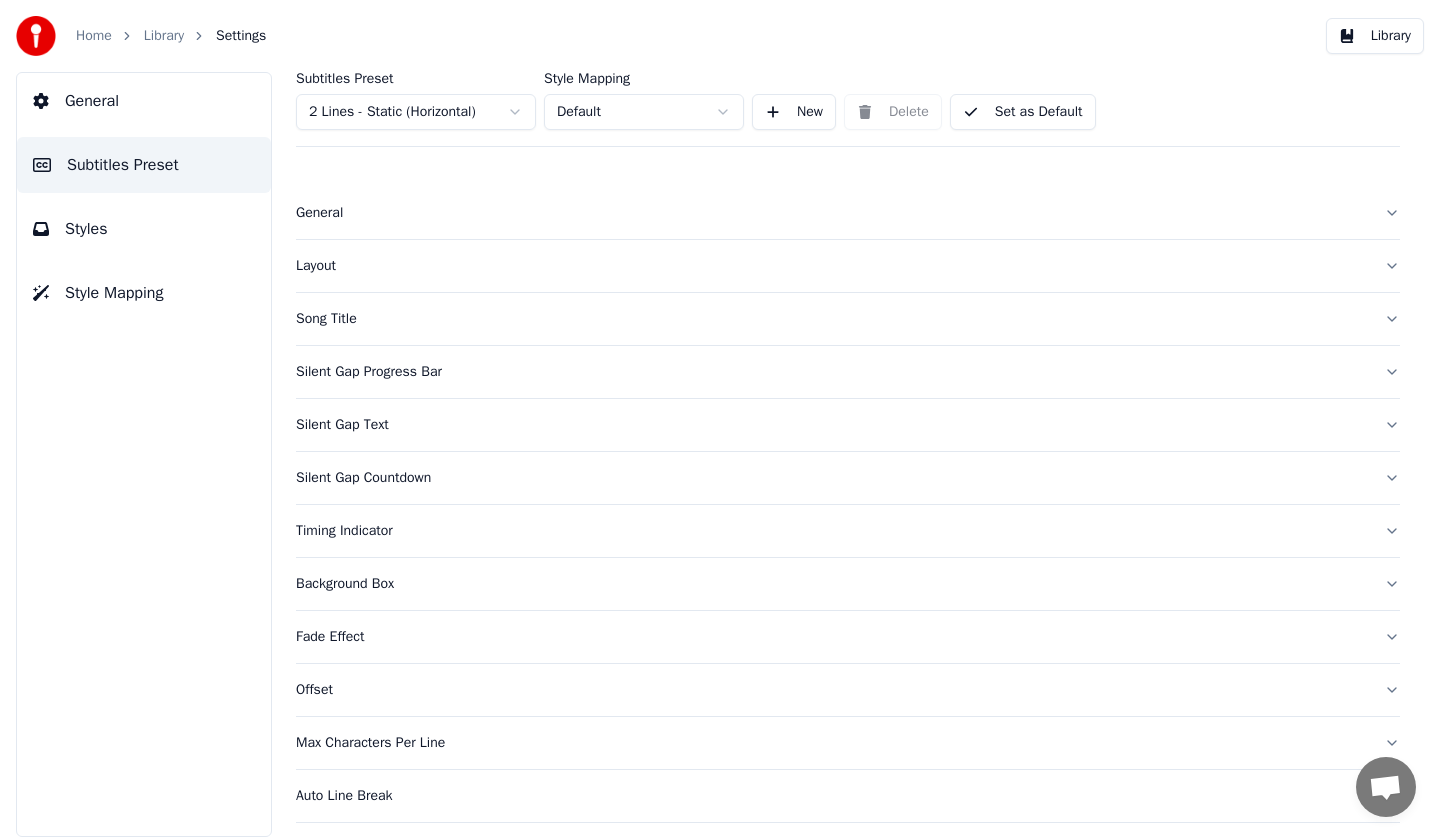click on "Styles" at bounding box center (144, 229) 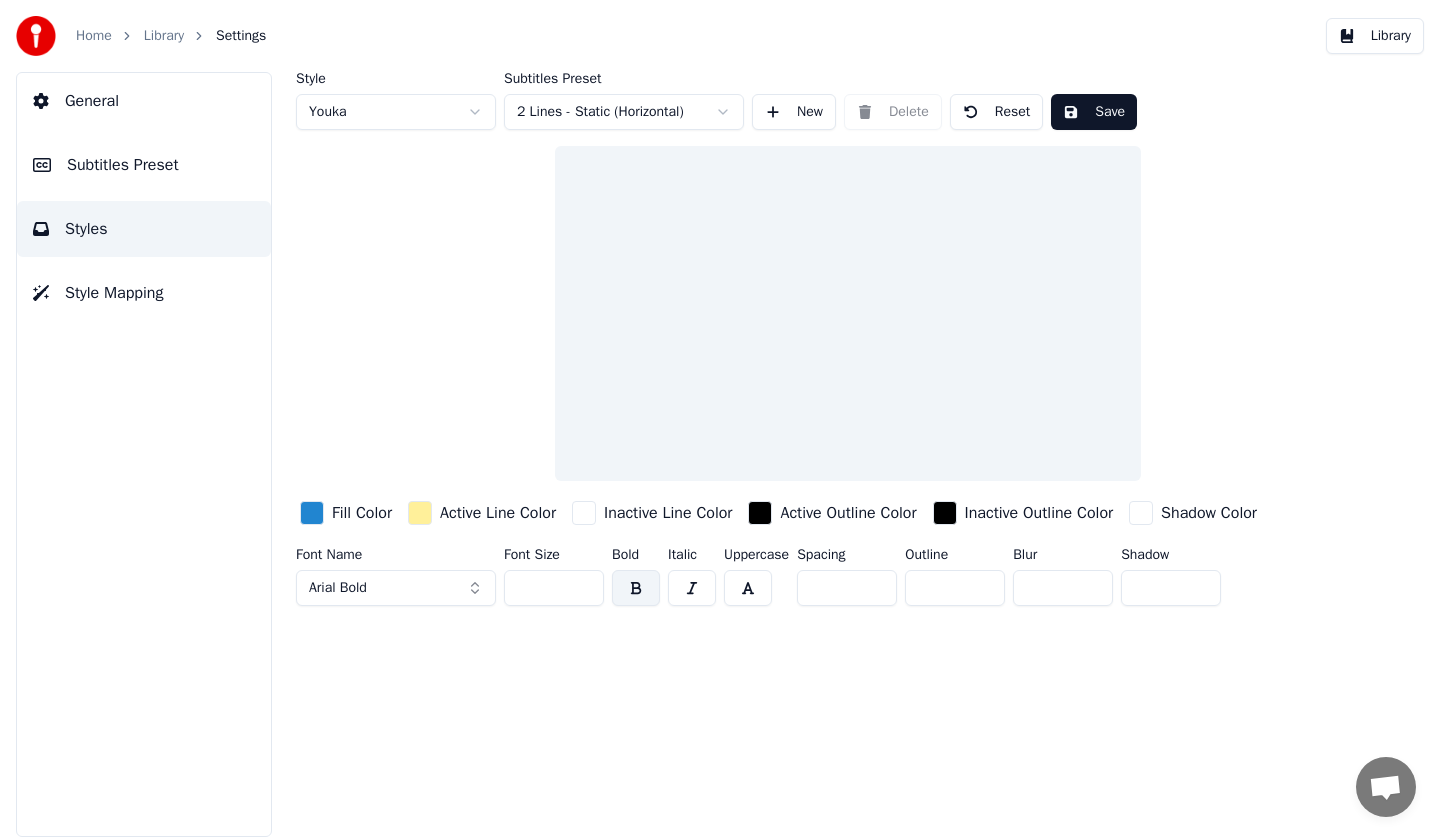 click on "General" at bounding box center [92, 101] 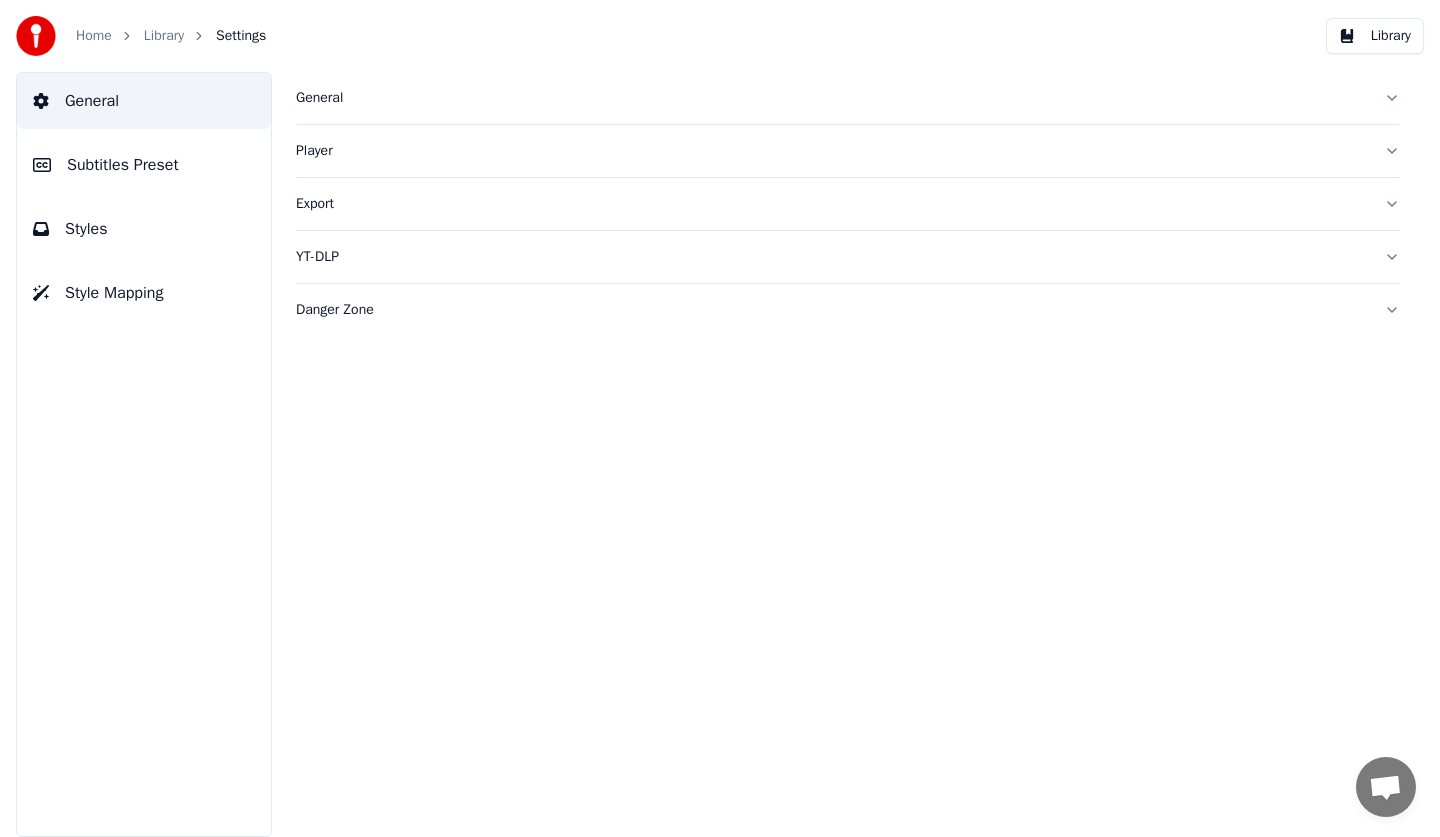 click on "Home" at bounding box center (94, 36) 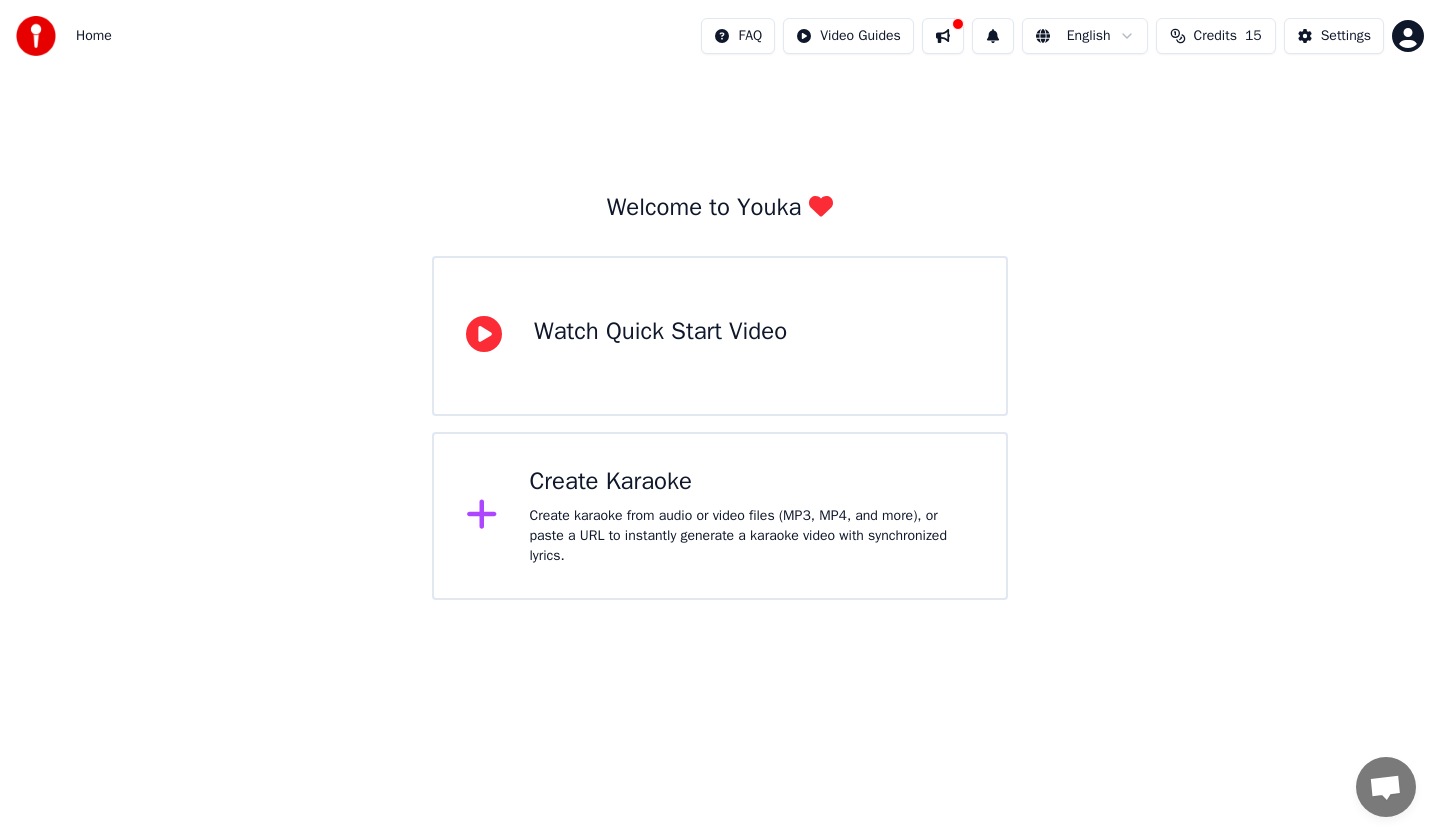 click on "Credits" at bounding box center (1215, 36) 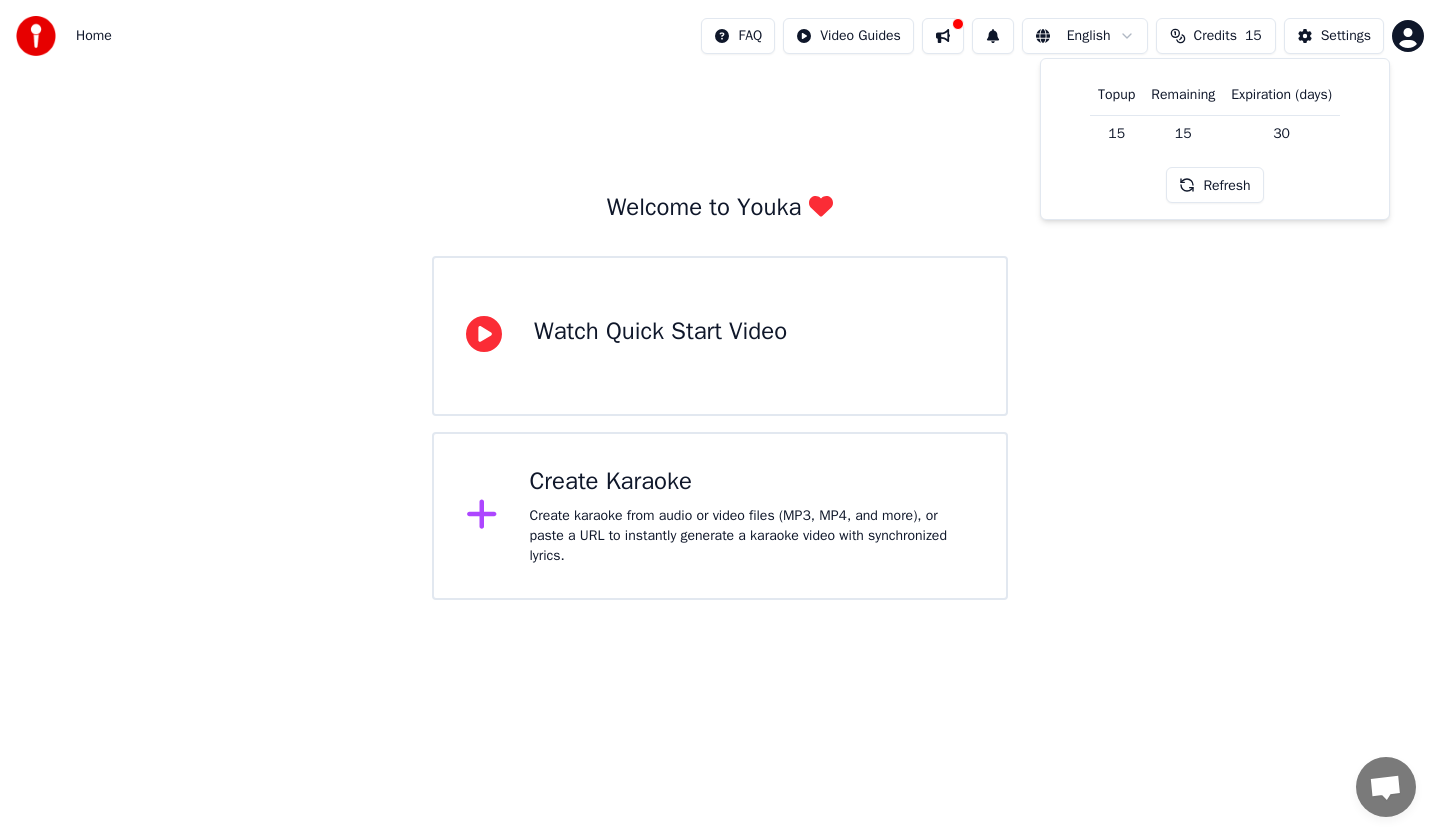click on "Refresh" at bounding box center (1214, 185) 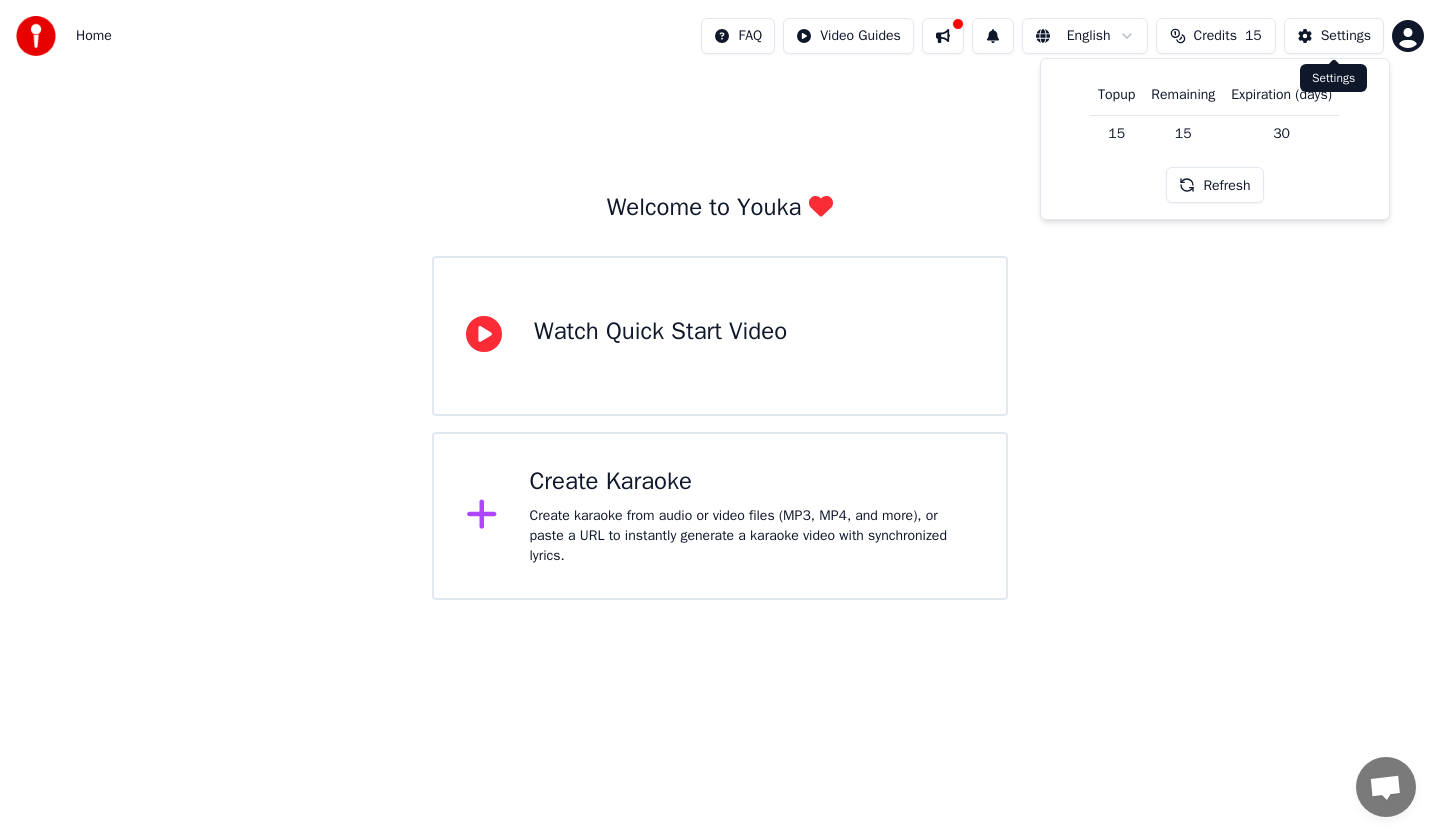 click on "Home FAQ Video Guides English Credits 15 Settings Welcome to Youka Watch Quick Start Video Create Karaoke Create karaoke from audio or video files (MP3, MP4, and more), or paste a URL to instantly generate a karaoke video with synchronized lyrics.
Topup Remaining Expiration (days) 15 15 30 Refresh Settings Settings" at bounding box center [720, 300] 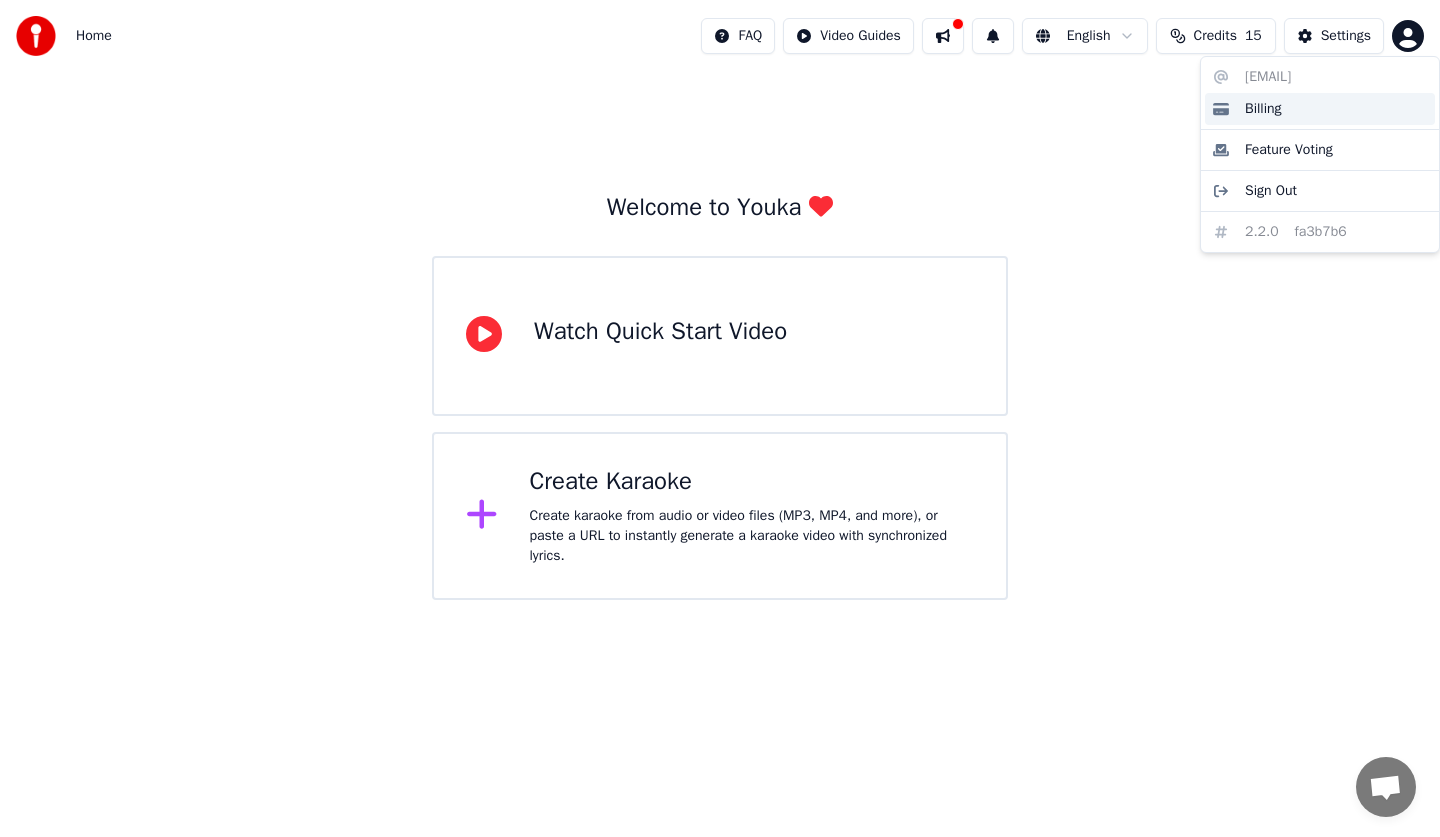 click on "Billing" at bounding box center (1263, 109) 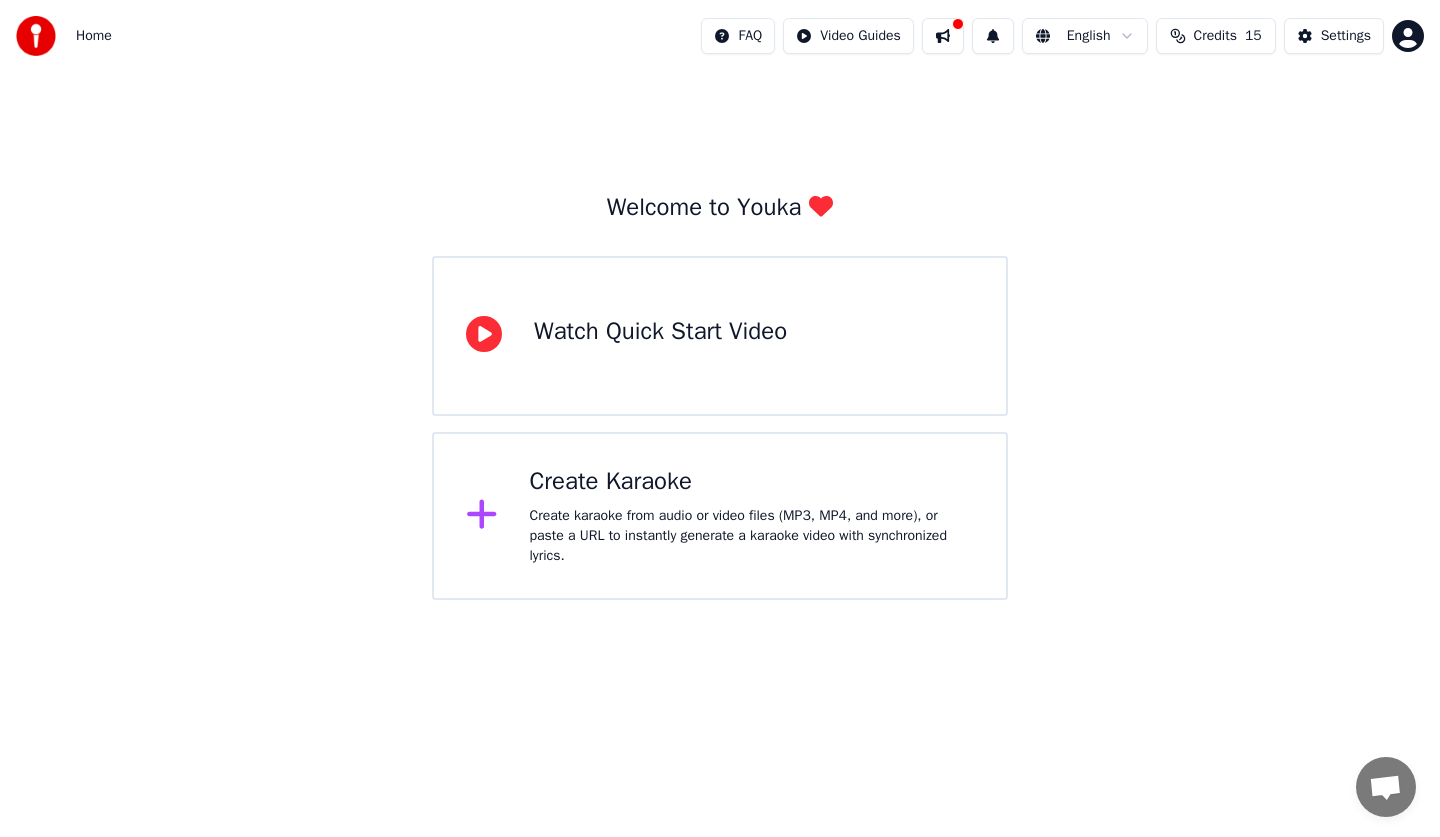 click on "Watch Quick Start Video" at bounding box center [660, 332] 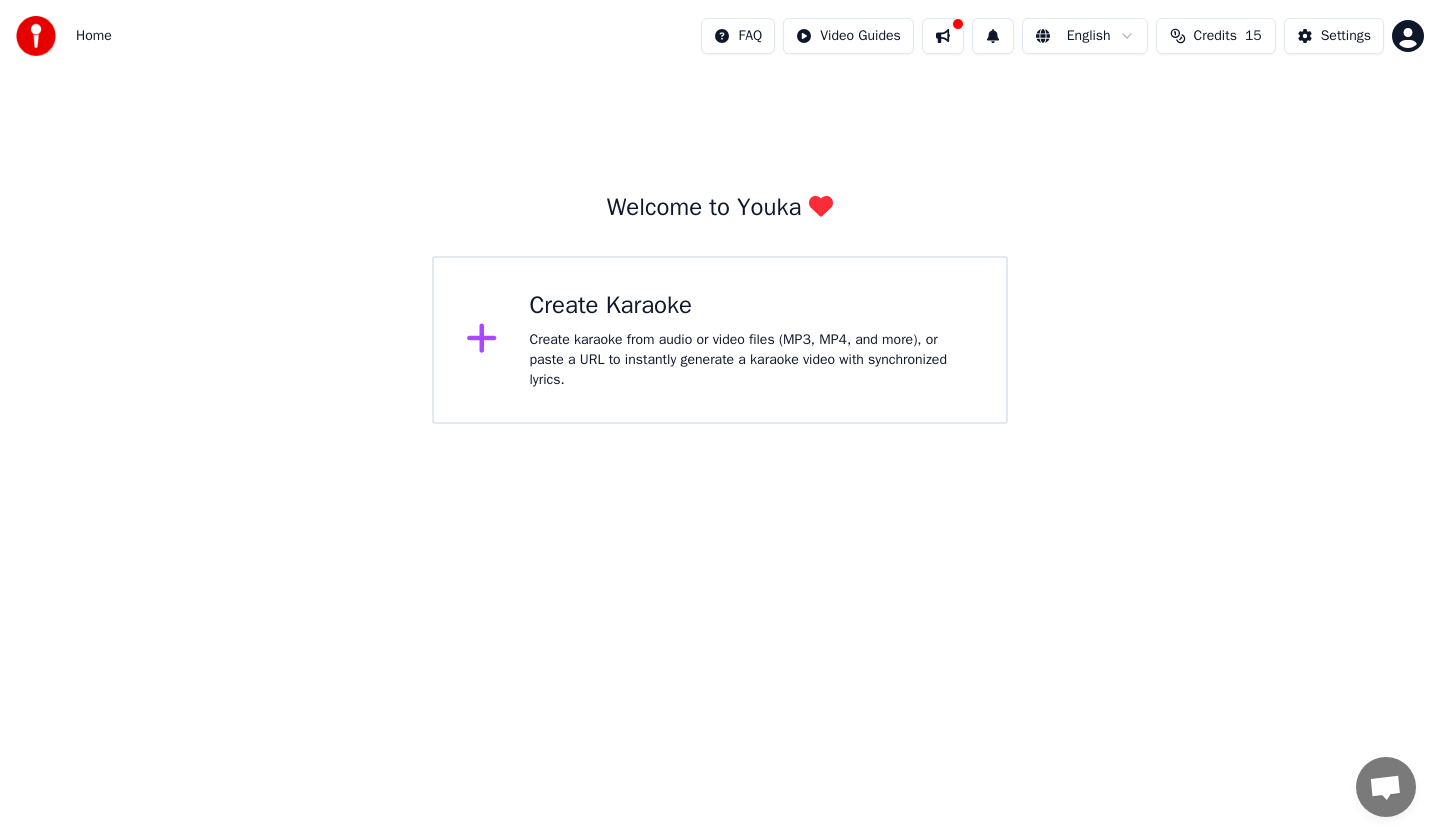 click on "Create Karaoke Create karaoke from audio or video files (MP3, MP4, and more), or paste a URL to instantly generate a karaoke video with synchronized lyrics." at bounding box center (752, 340) 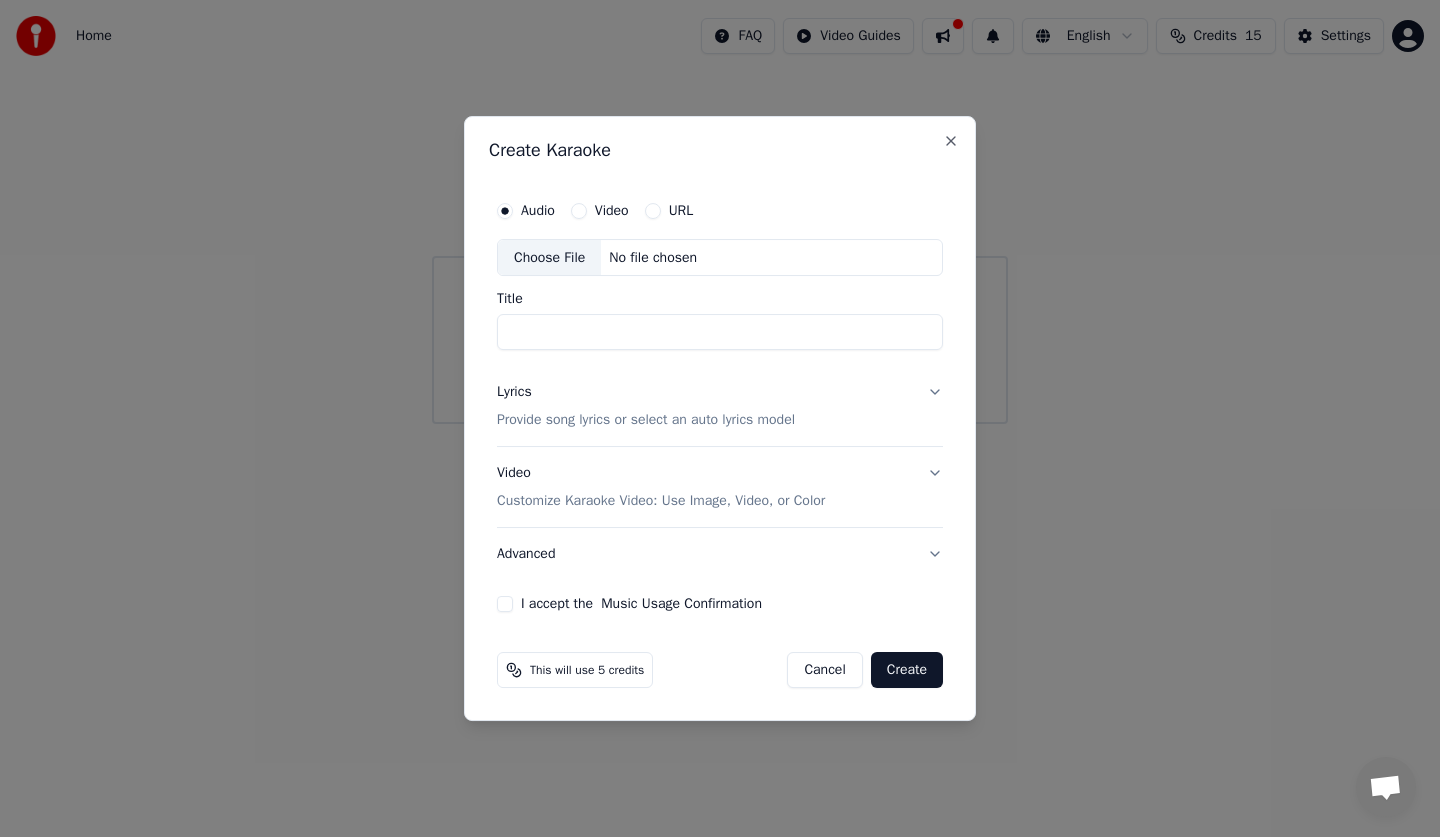 click on "Cancel" at bounding box center [824, 670] 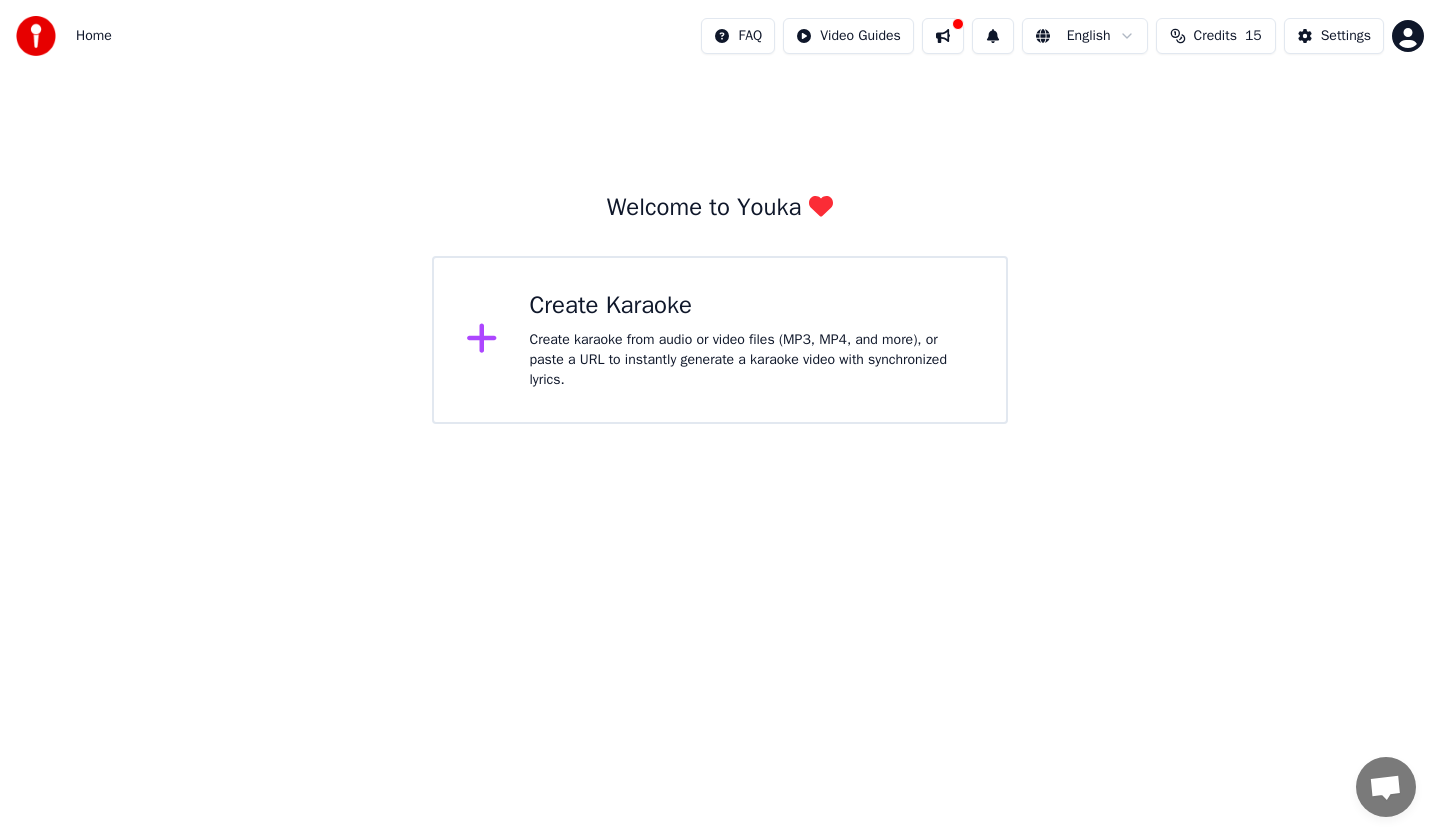 click on "Home" at bounding box center [94, 36] 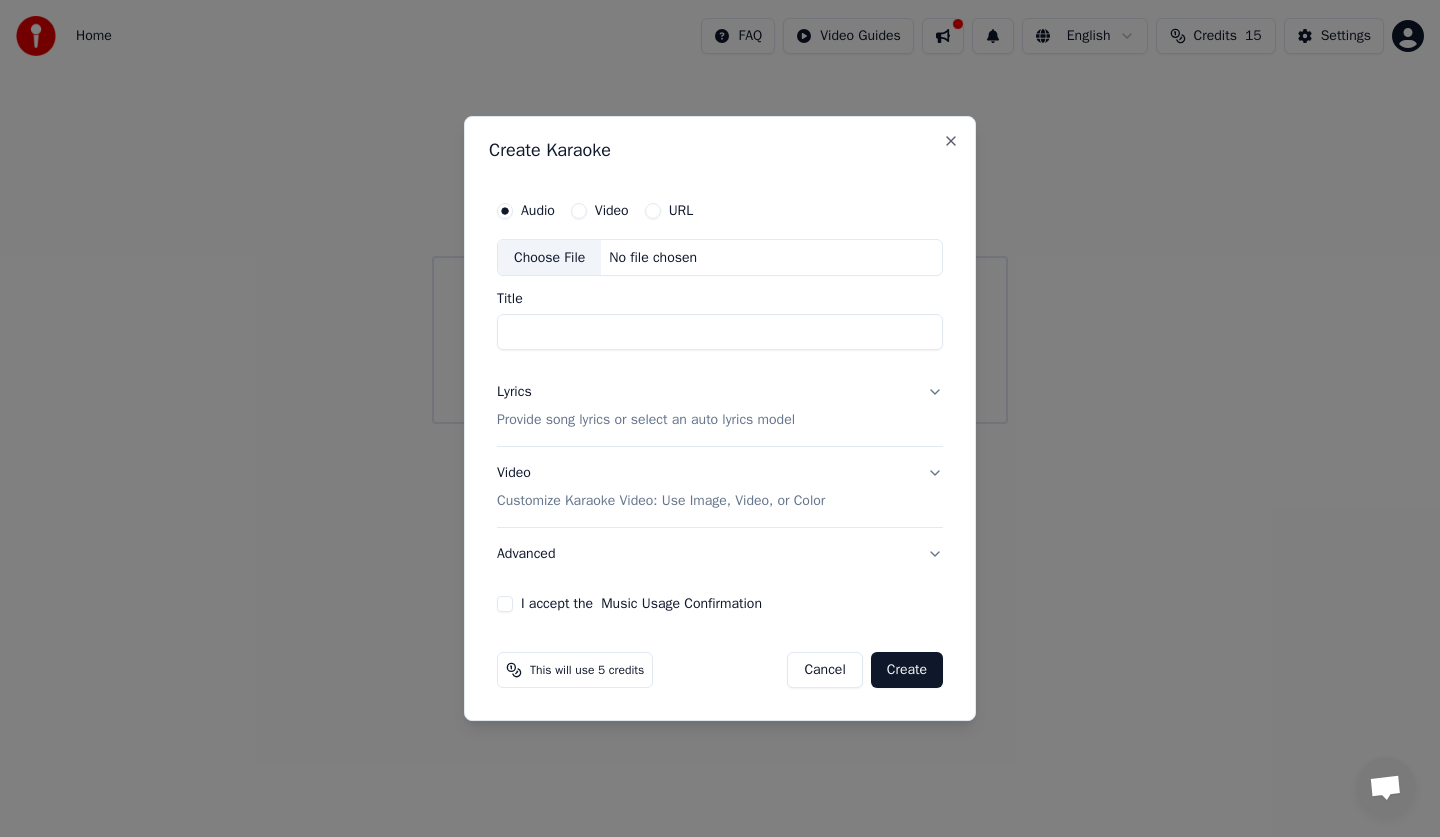 click on "I accept the   Music Usage Confirmation" at bounding box center (505, 604) 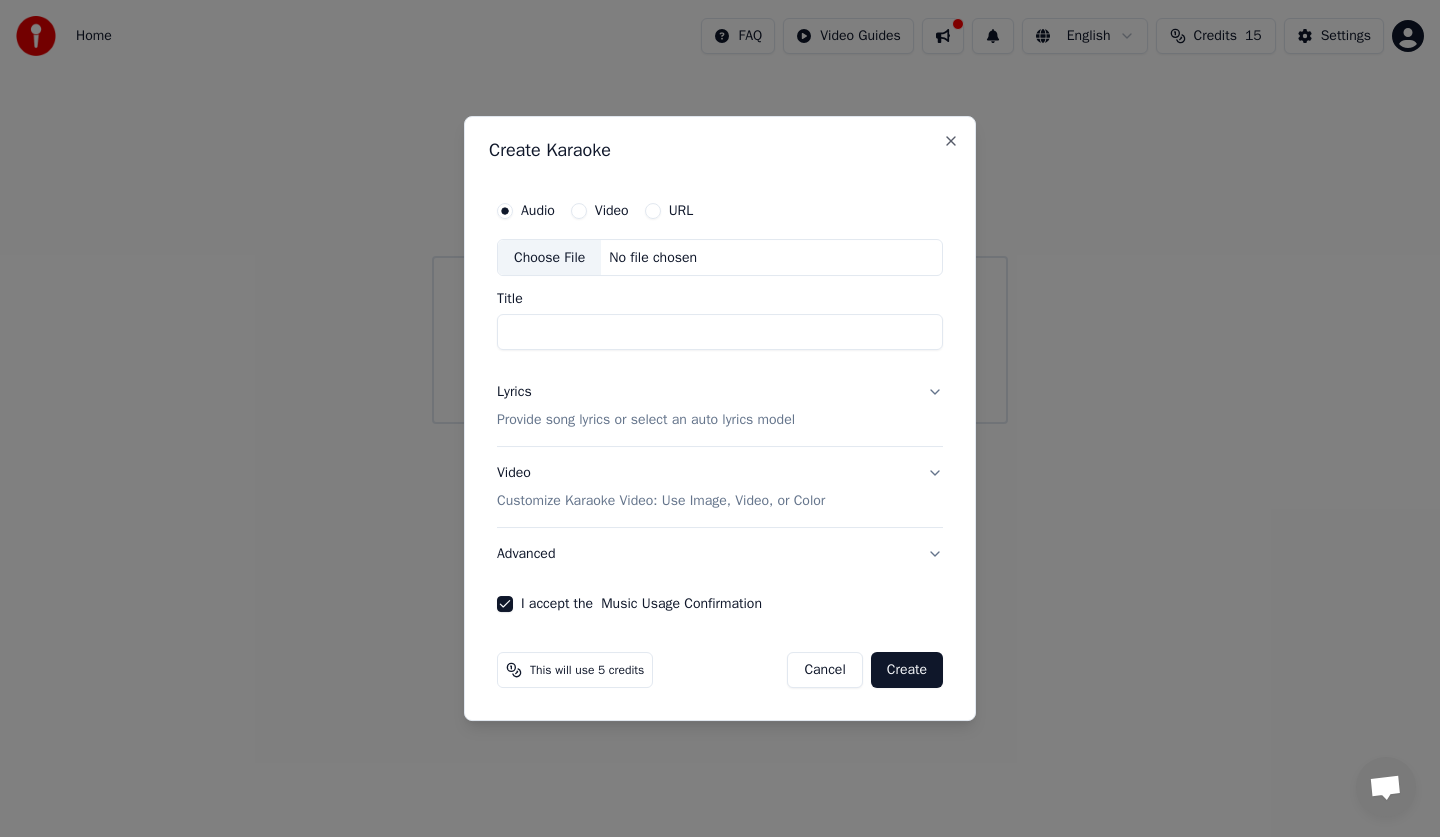 click on "Provide song lyrics or select an auto lyrics model" at bounding box center (646, 421) 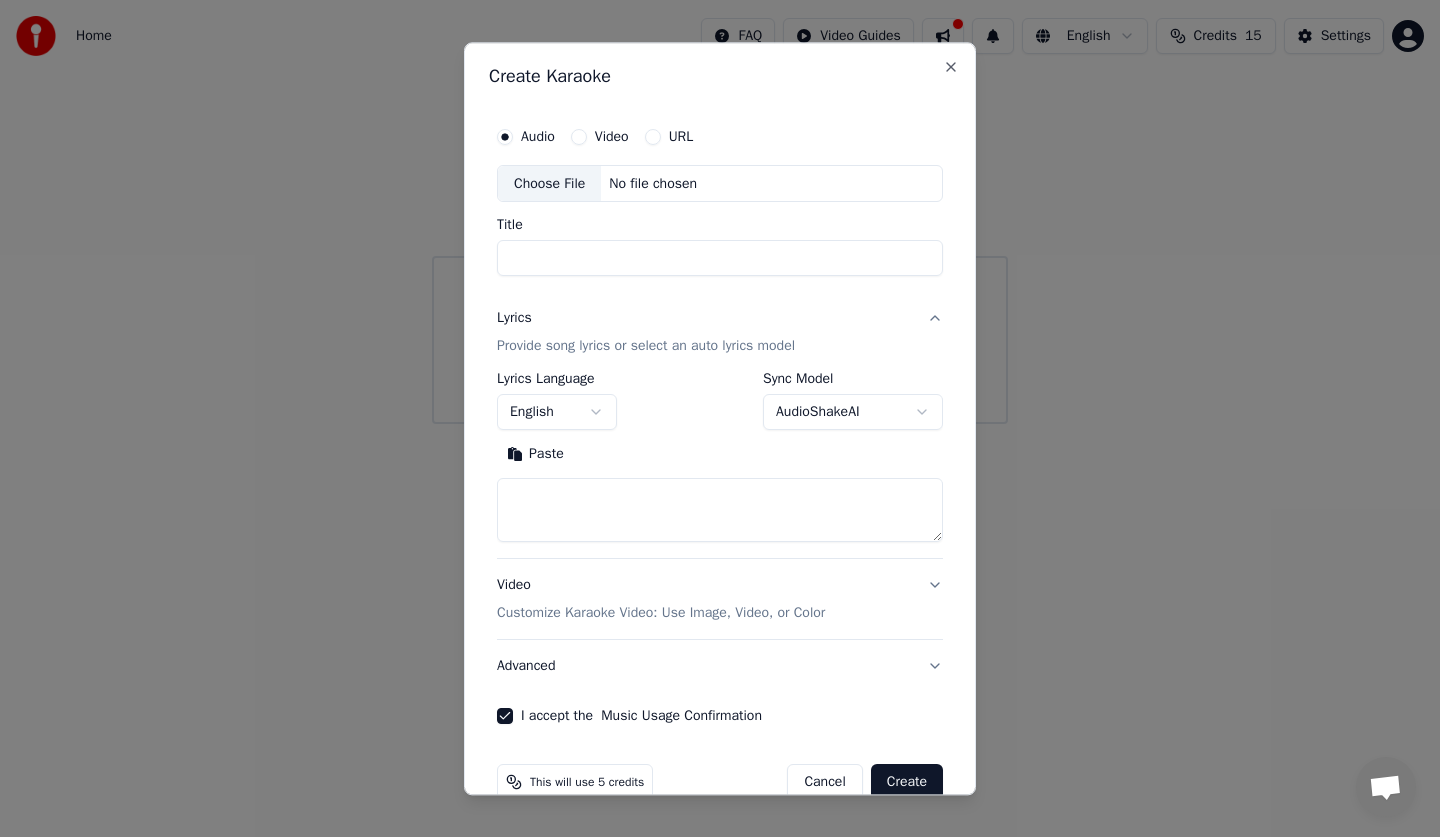 click on "English" at bounding box center (557, 413) 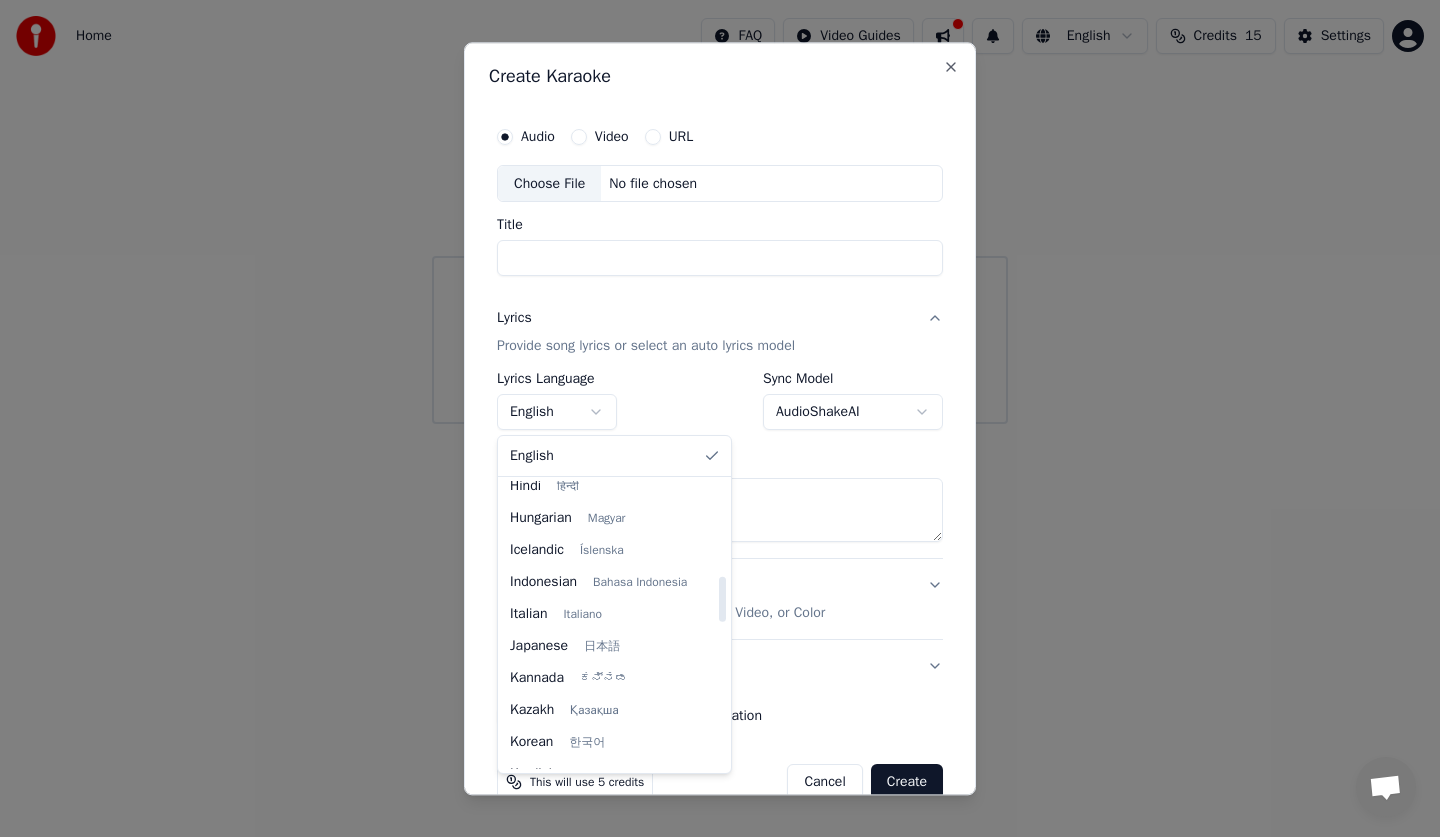 scroll, scrollTop: 700, scrollLeft: 0, axis: vertical 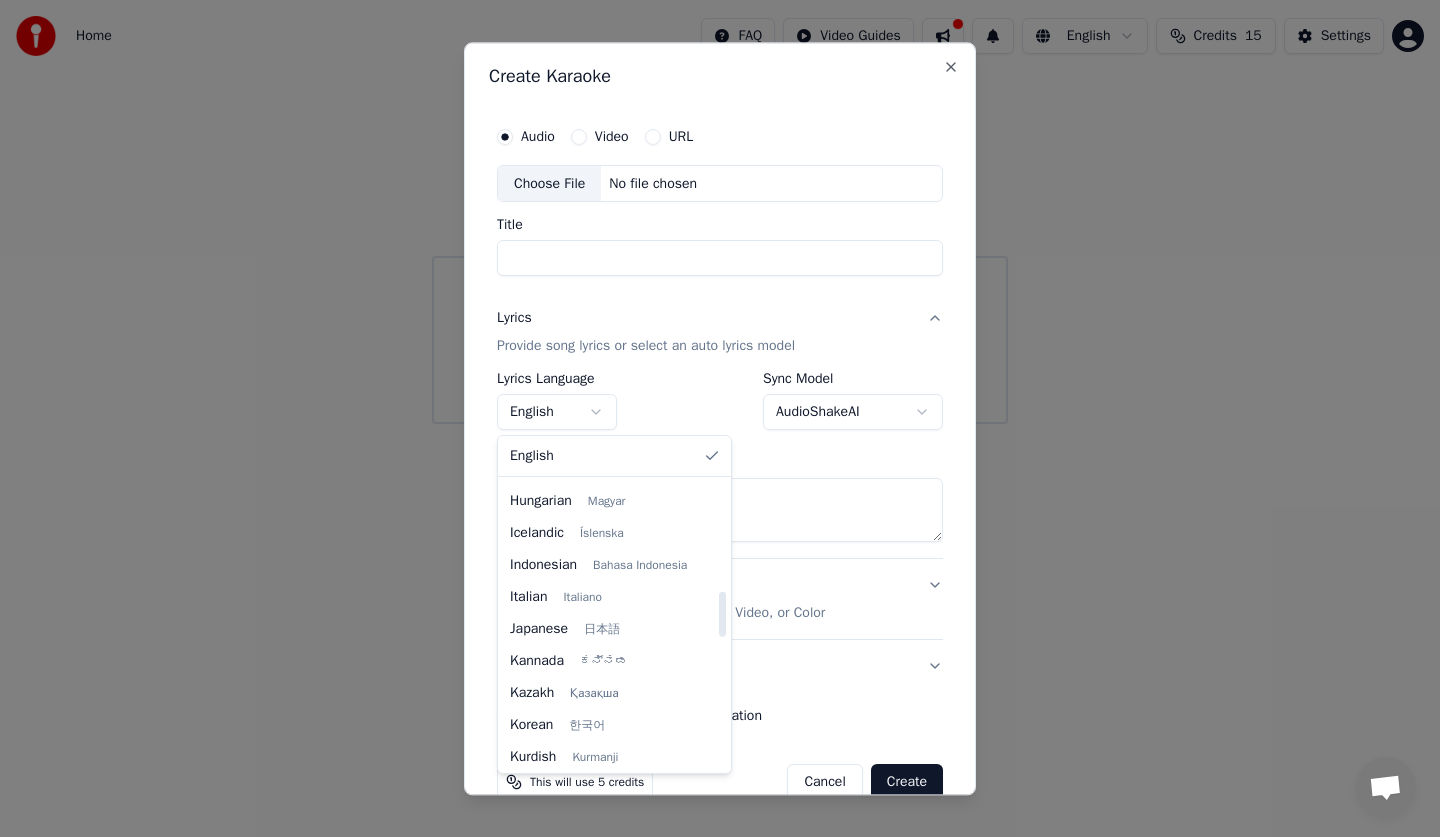 select on "**" 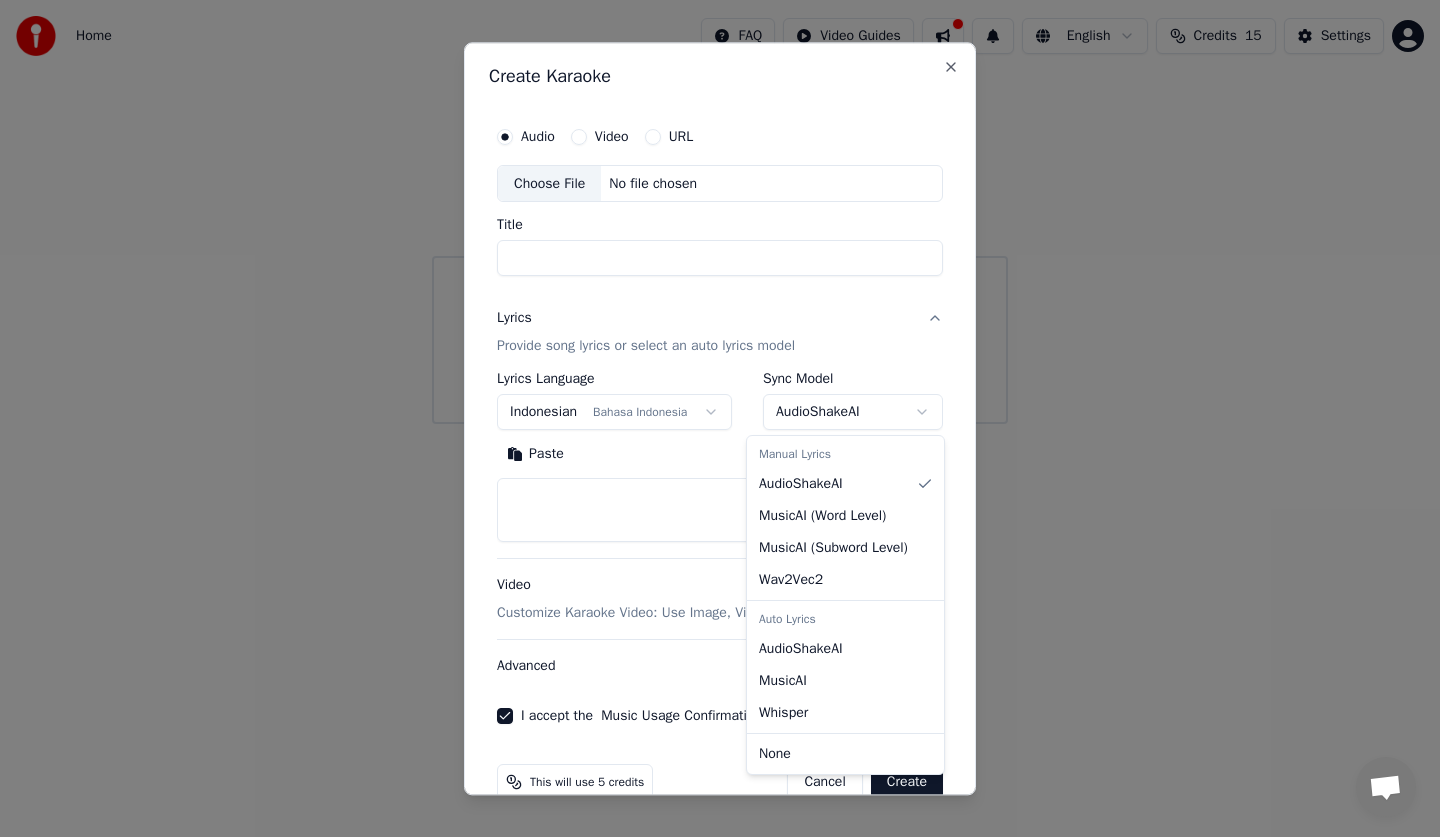 click on "**********" at bounding box center [720, 212] 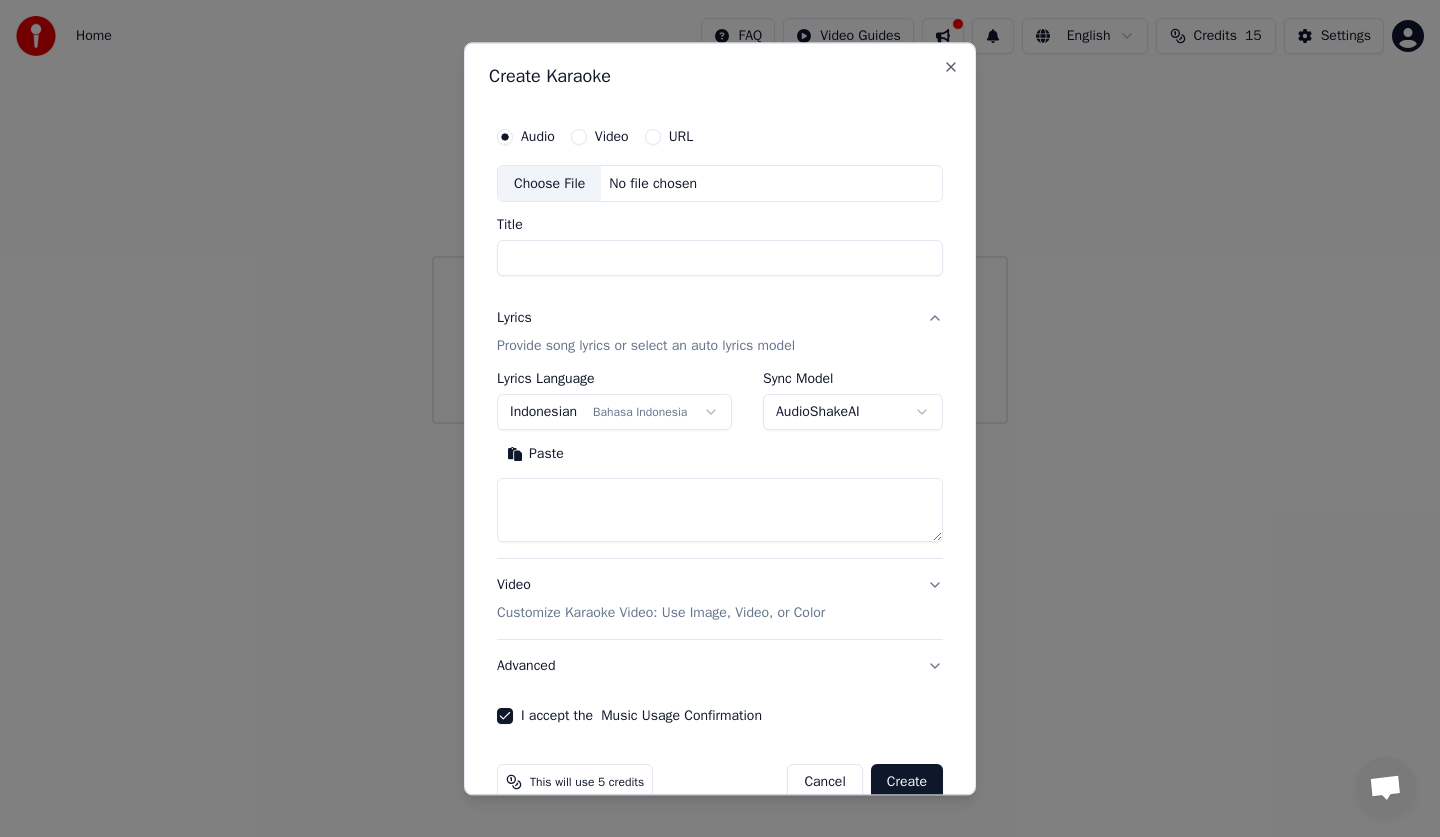 click on "**********" at bounding box center (720, 212) 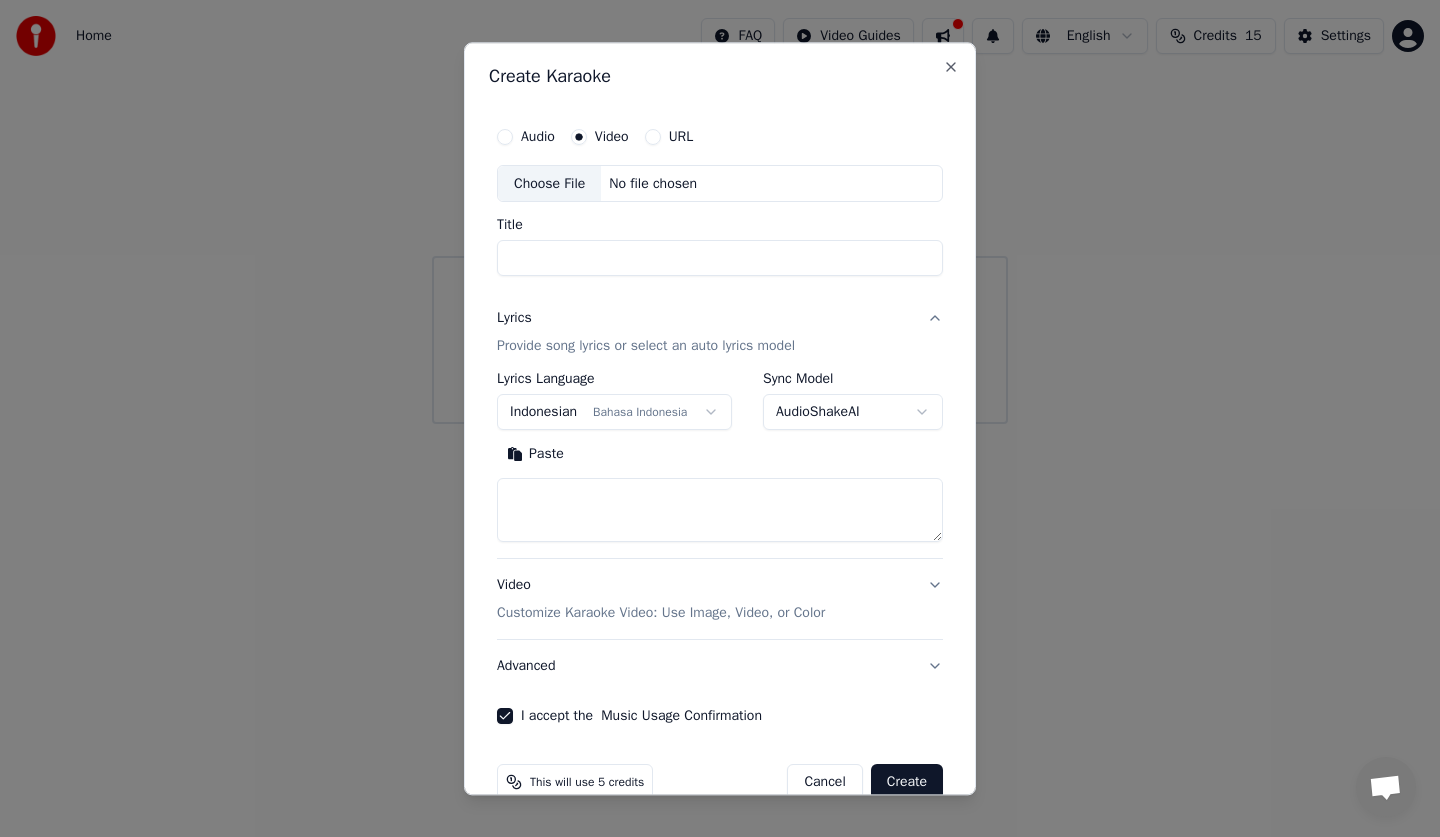 click on "URL" at bounding box center [669, 137] 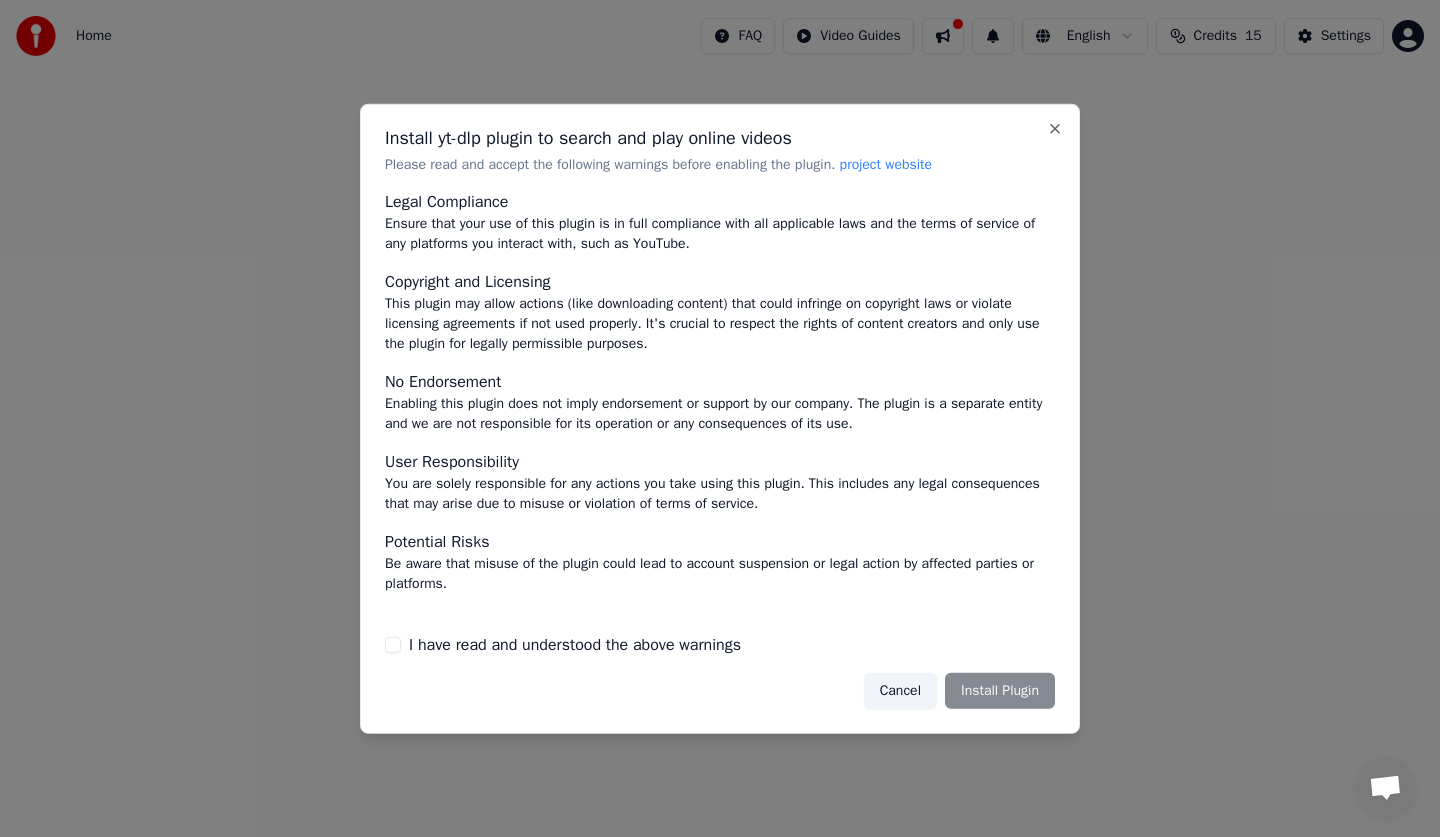 click on "Cancel" at bounding box center (900, 691) 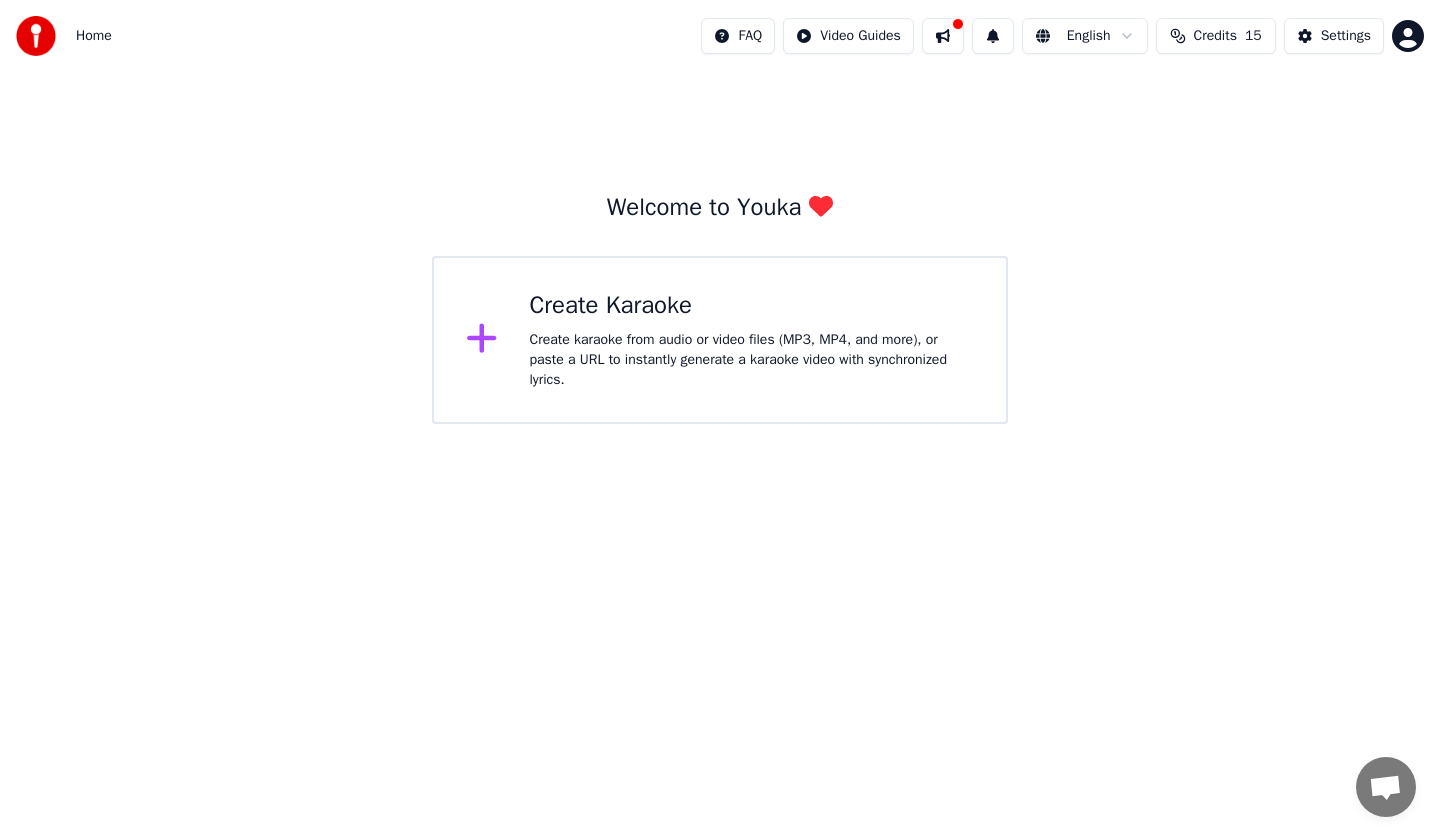 click on "Create karaoke from audio or video files (MP3, MP4, and more), or paste a URL to instantly generate a karaoke video with synchronized lyrics." at bounding box center [752, 360] 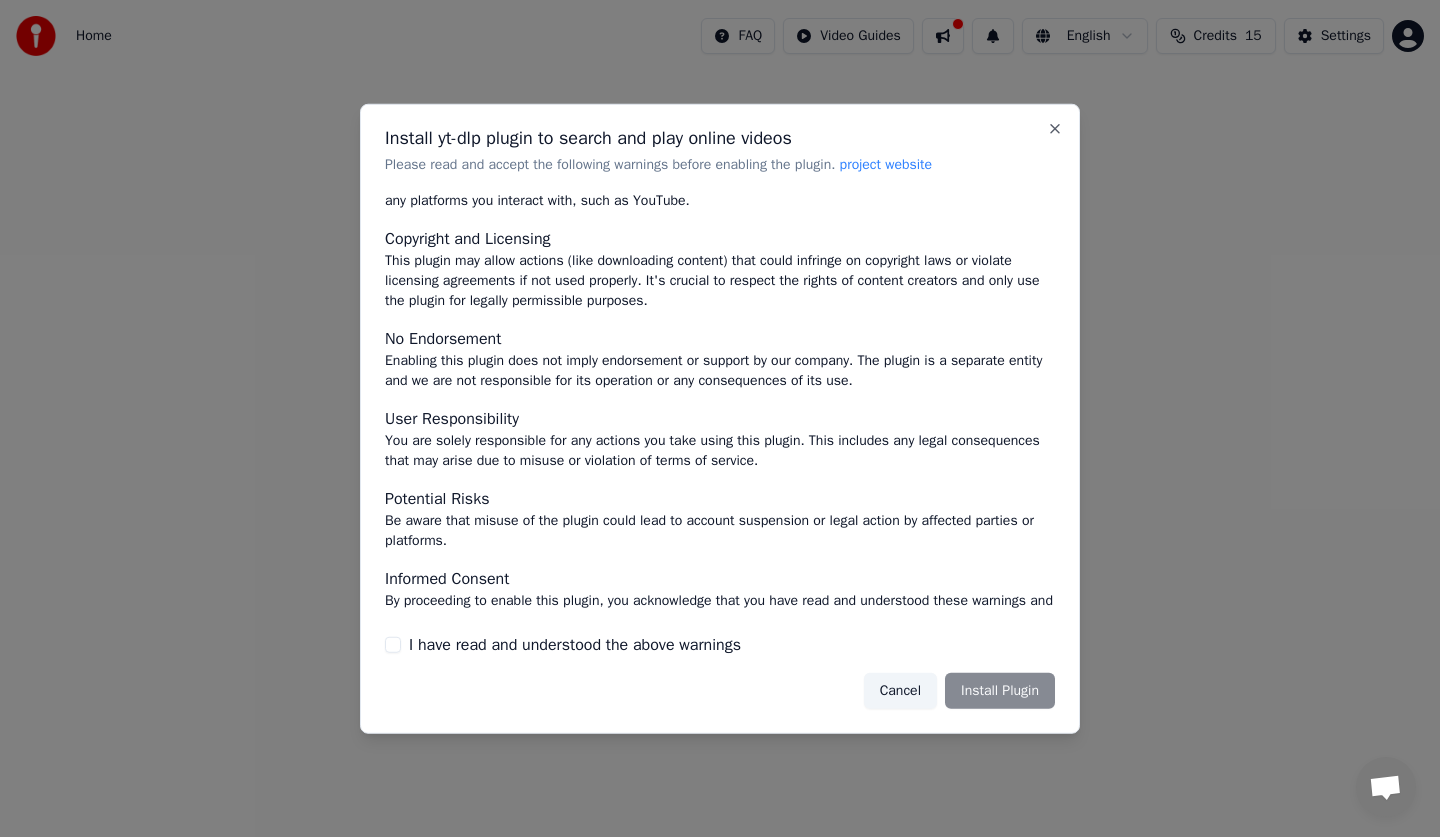 scroll, scrollTop: 65, scrollLeft: 0, axis: vertical 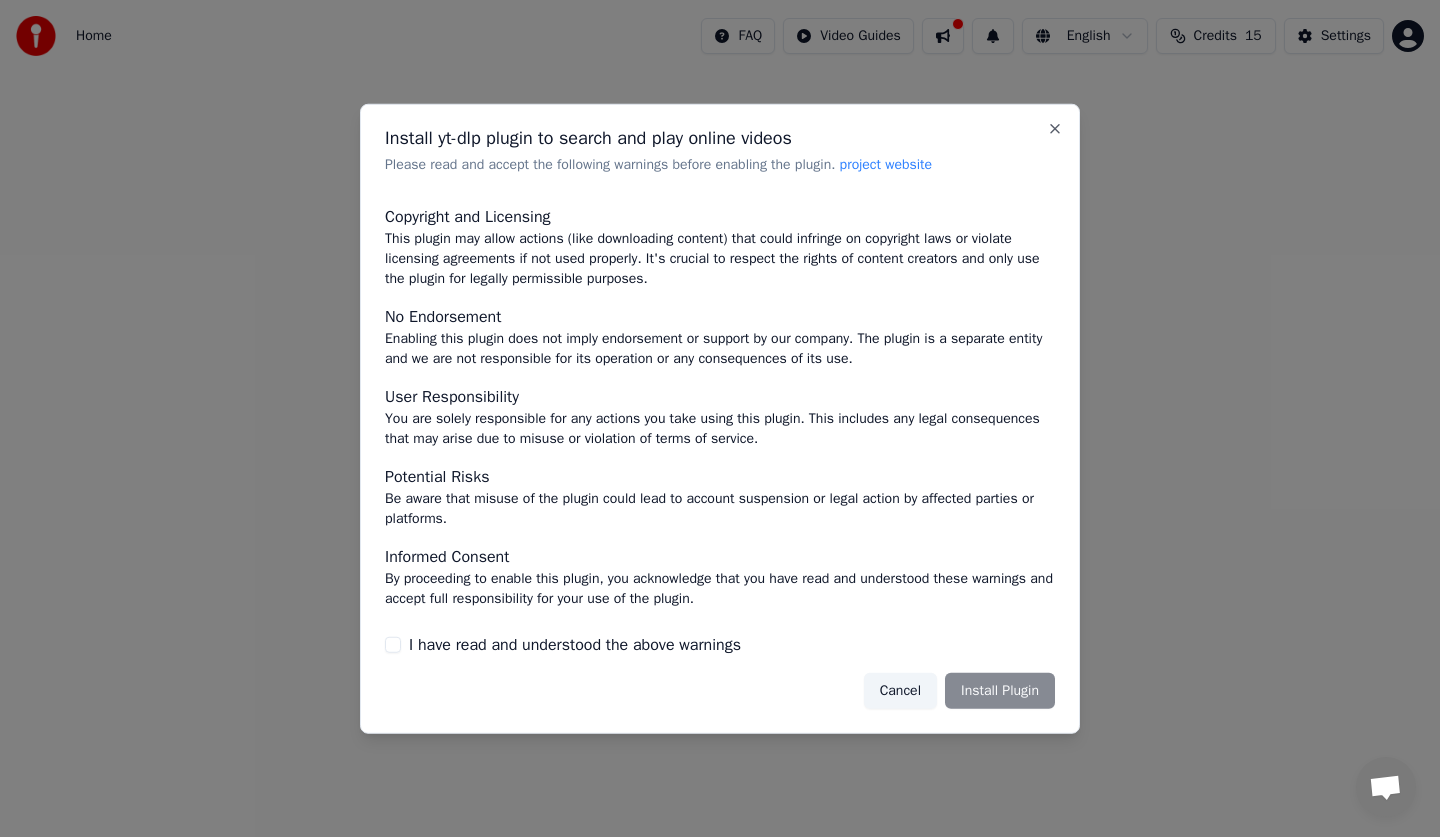 click on "I have read and understood the above warnings" at bounding box center (720, 645) 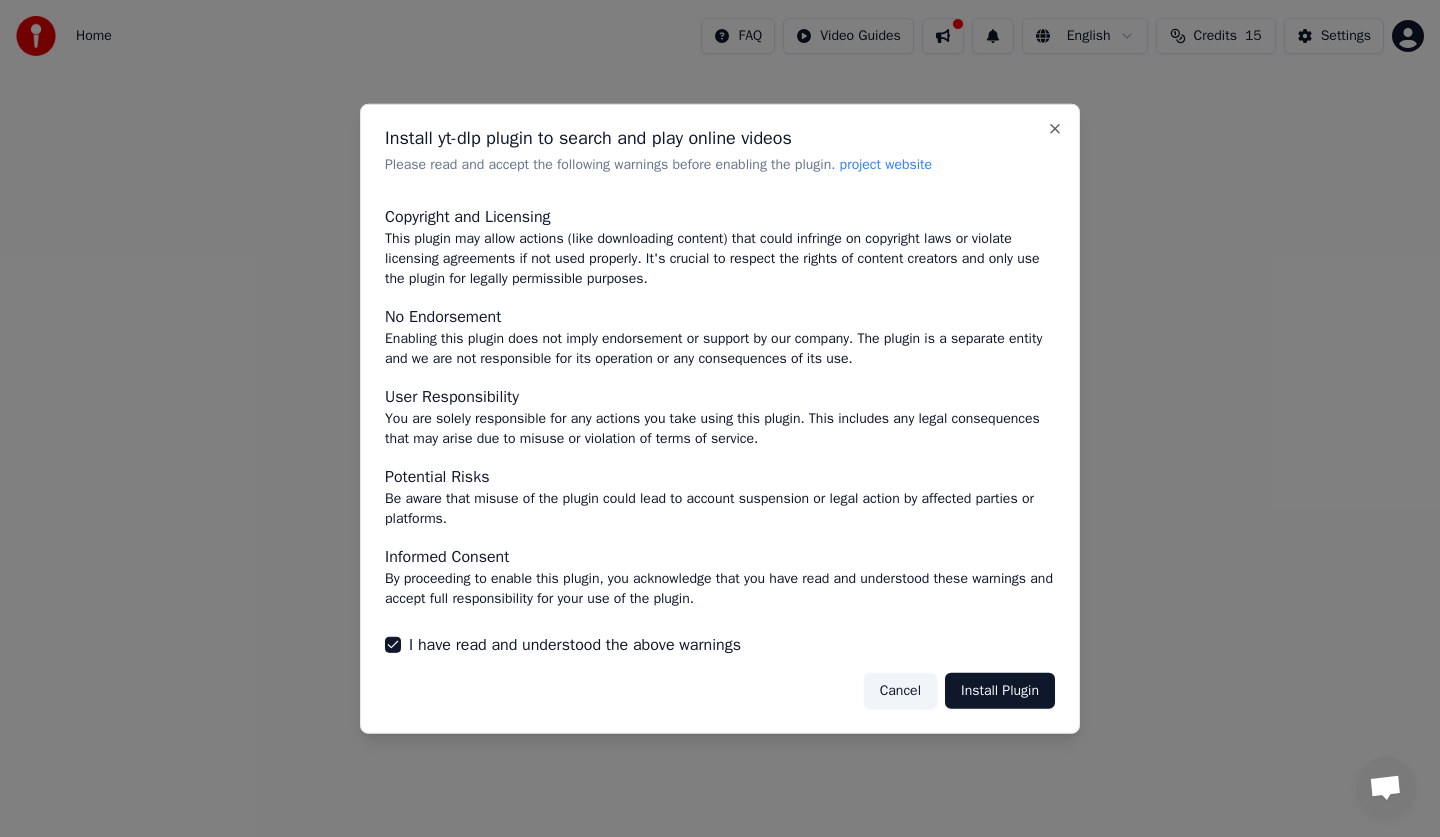 click on "Install Plugin" at bounding box center (1000, 691) 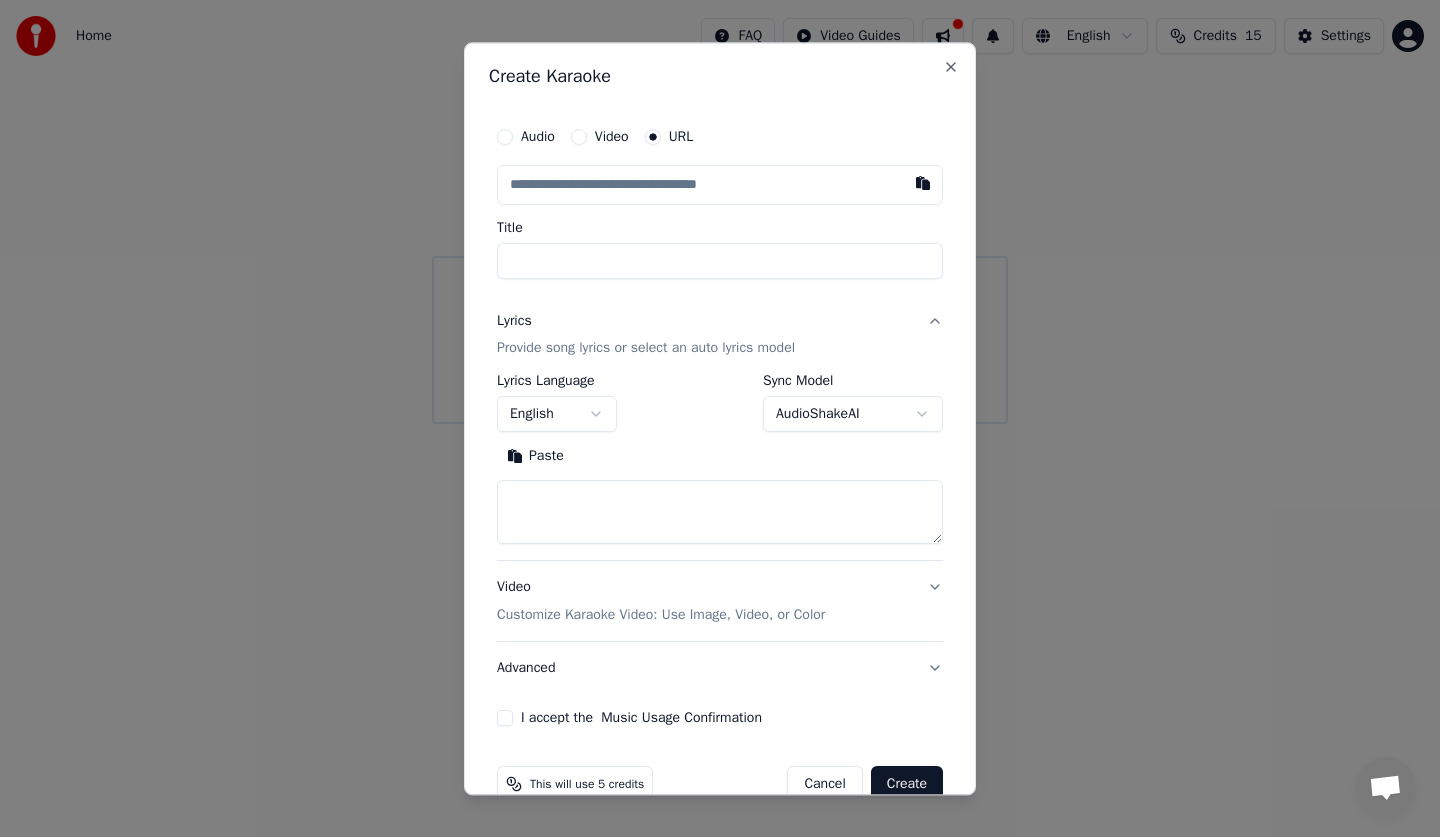paste on "**********" 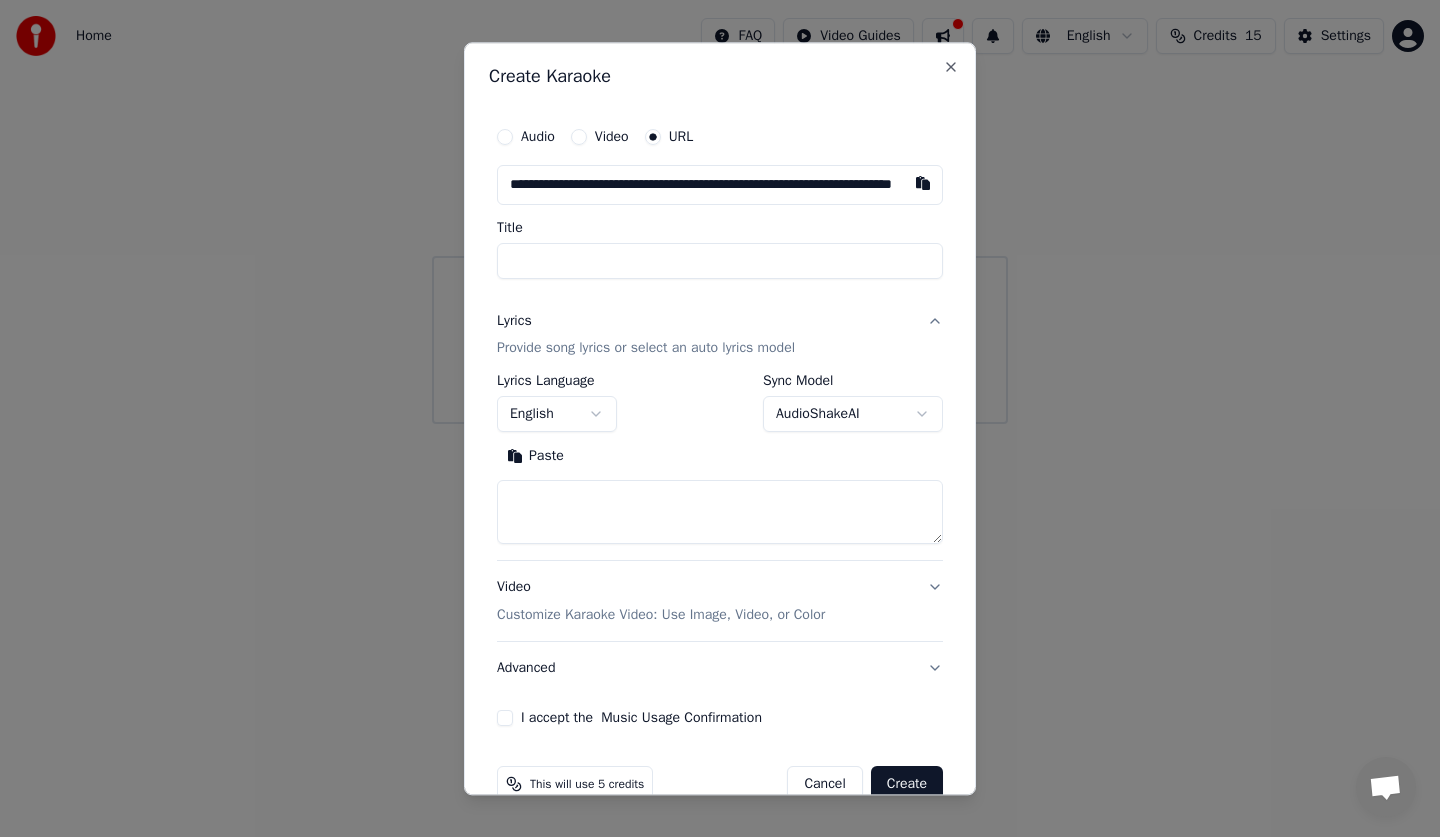 scroll, scrollTop: 0, scrollLeft: 149, axis: horizontal 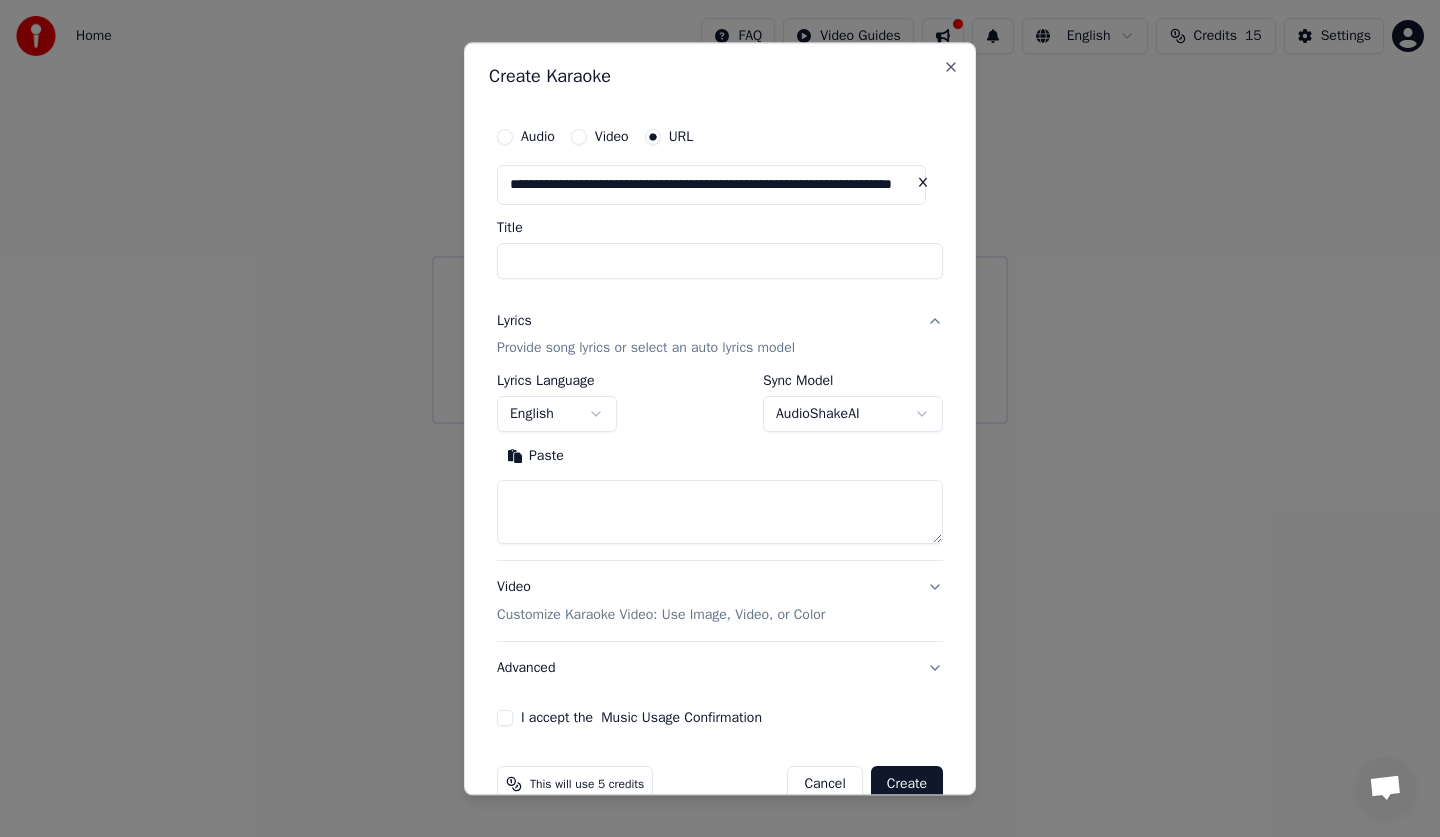type on "**********" 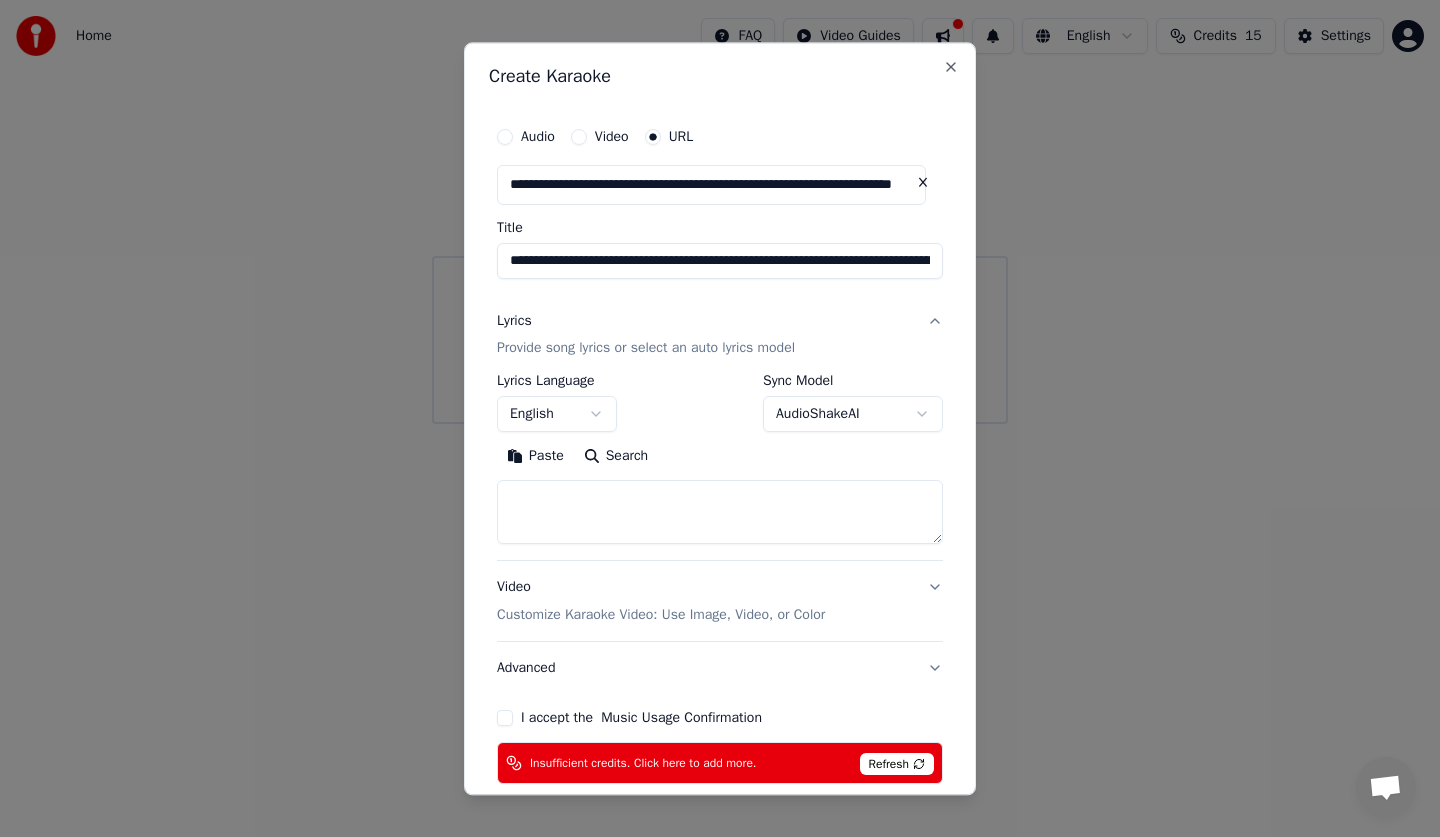 scroll, scrollTop: 98, scrollLeft: 0, axis: vertical 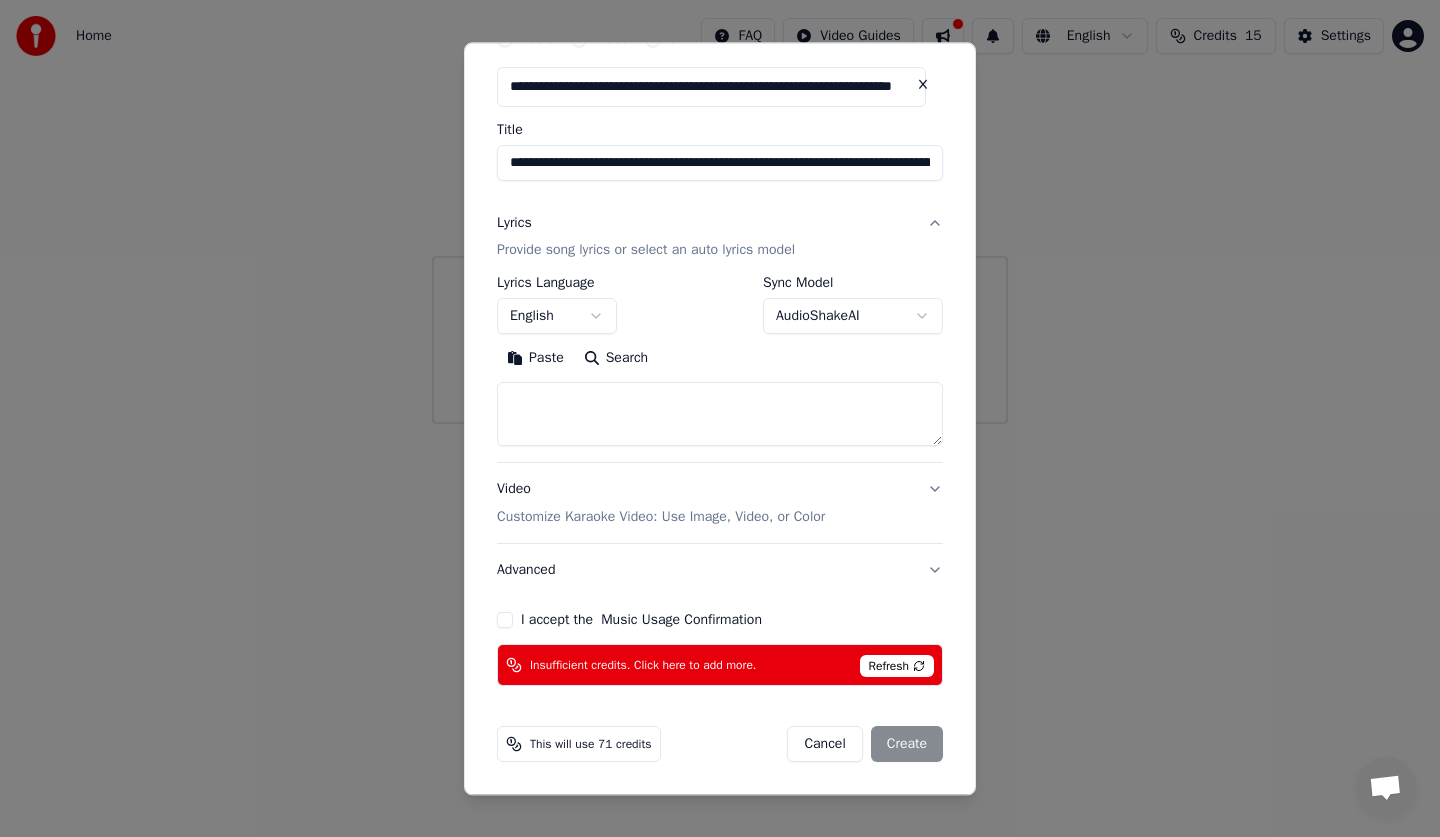 type on "**********" 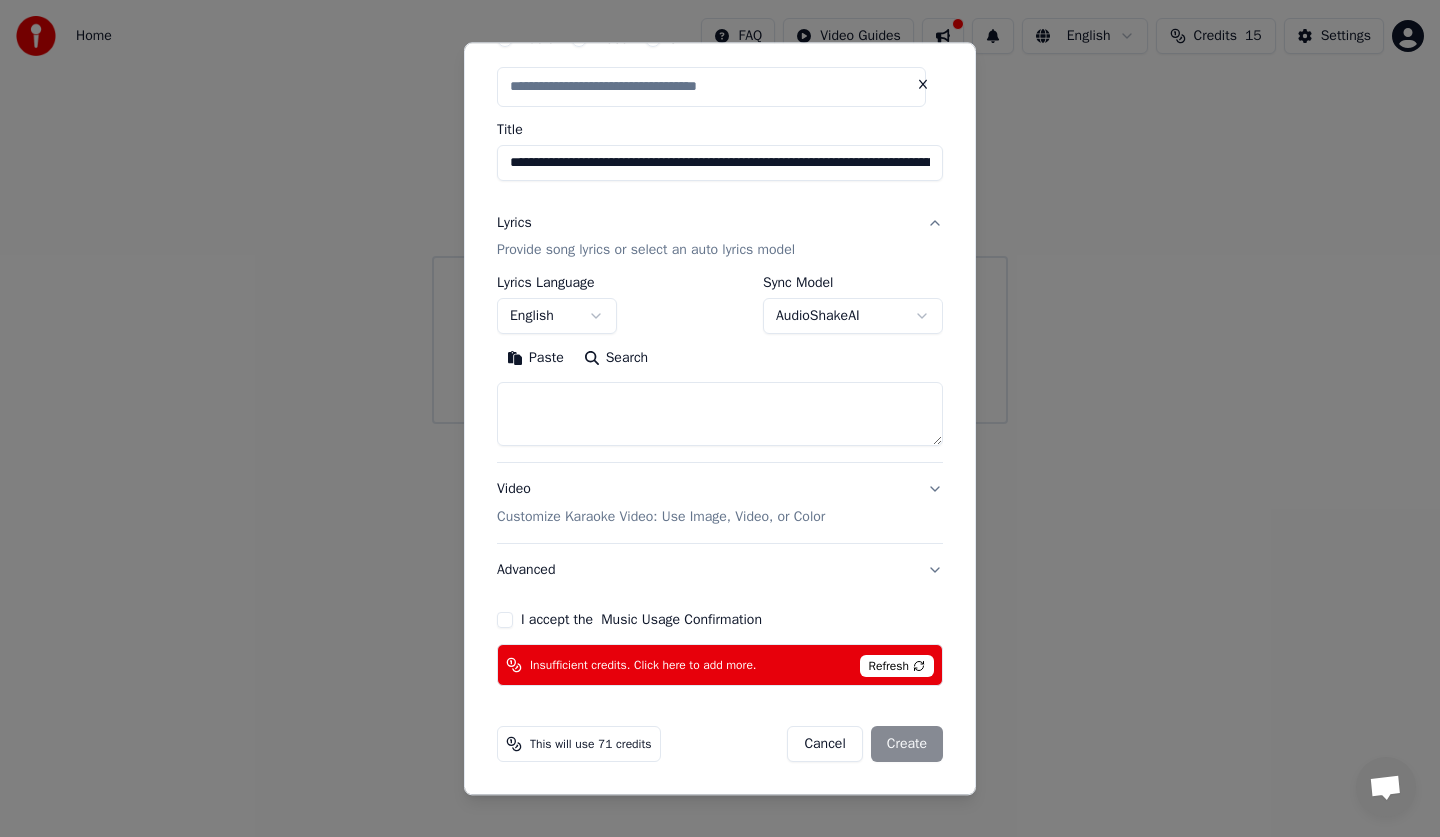 click on "I accept the   Music Usage Confirmation" at bounding box center (505, 621) 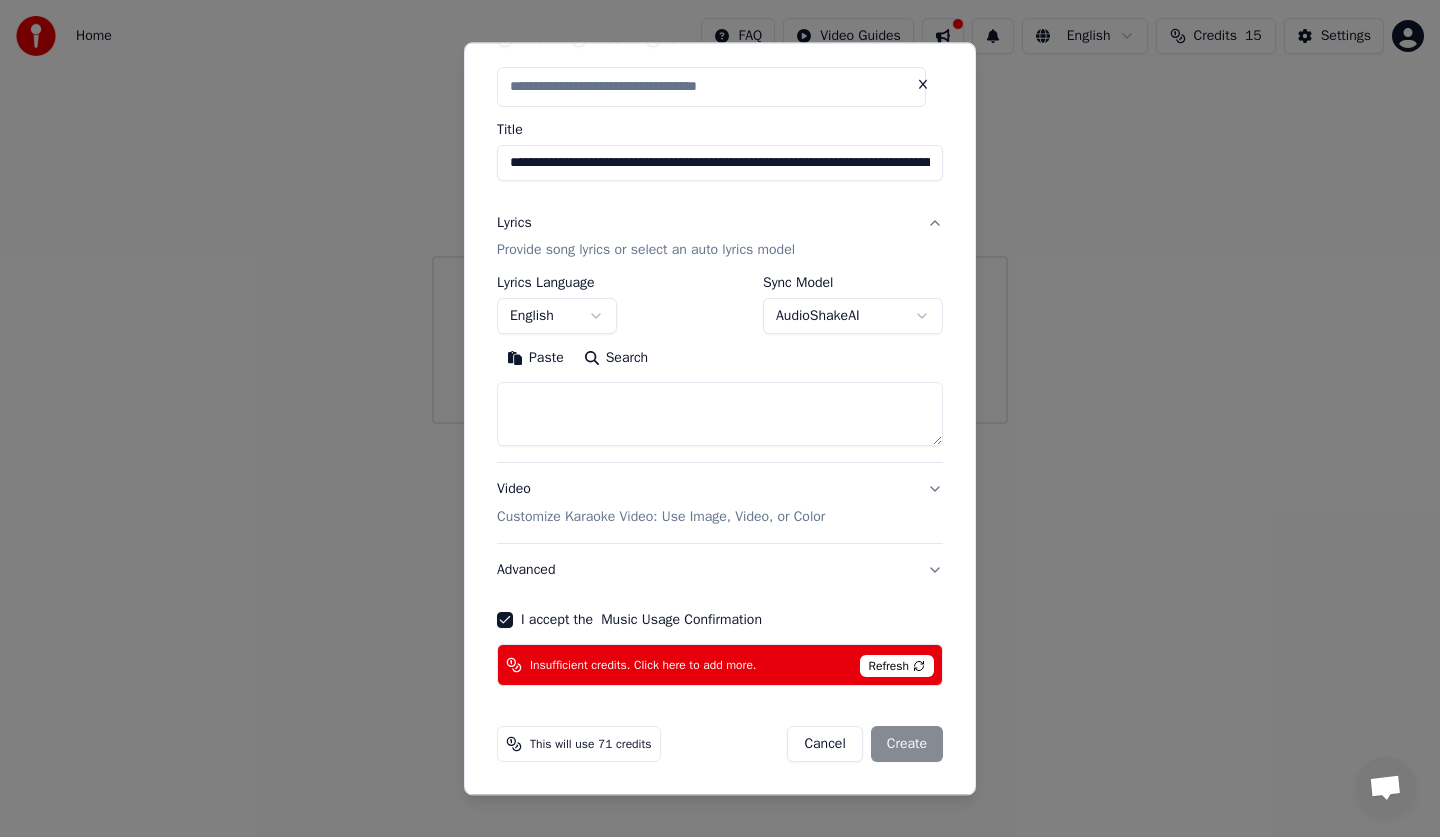 click on "Cancel Create" at bounding box center (865, 745) 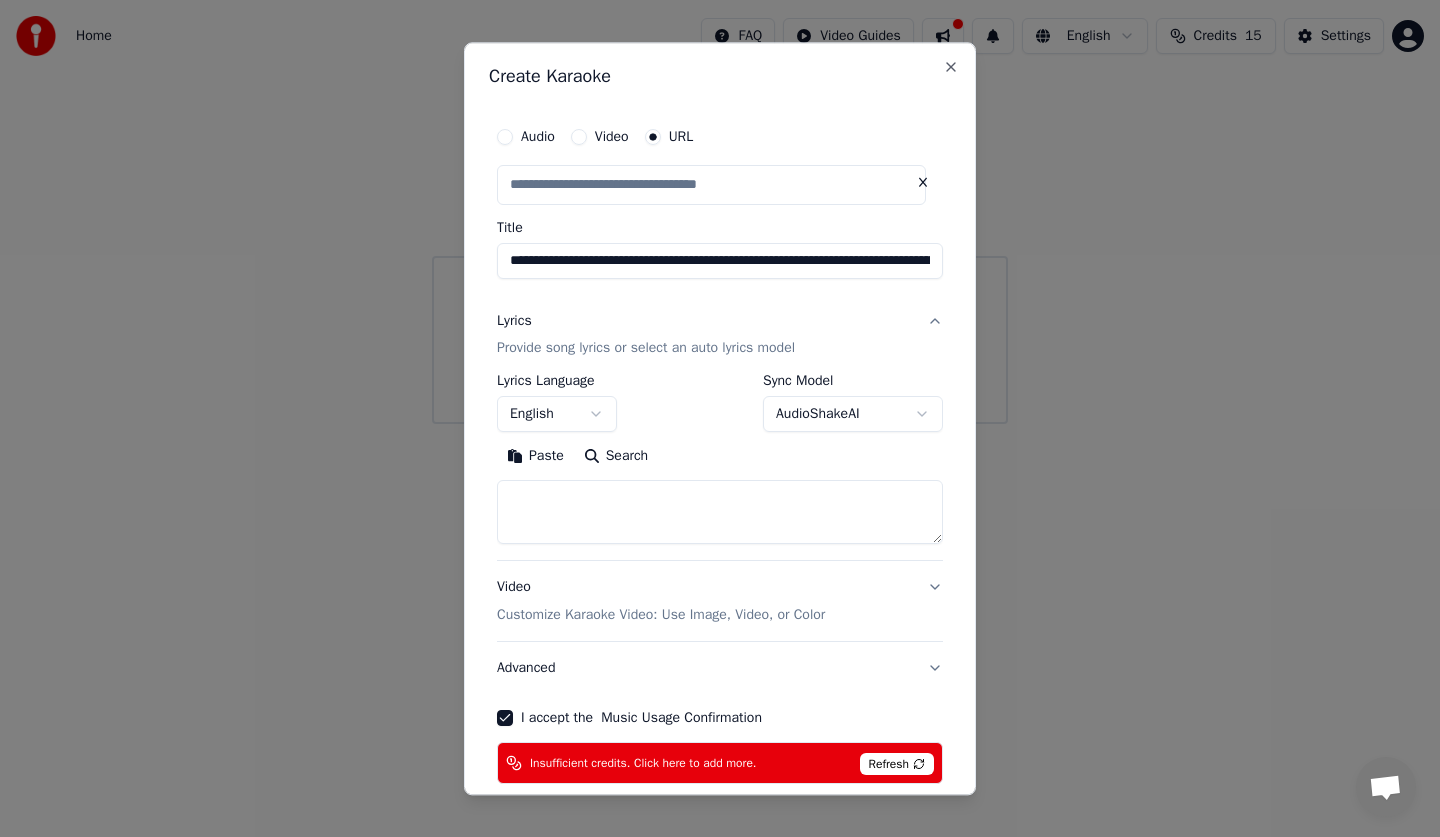 click on "Video" at bounding box center (579, 137) 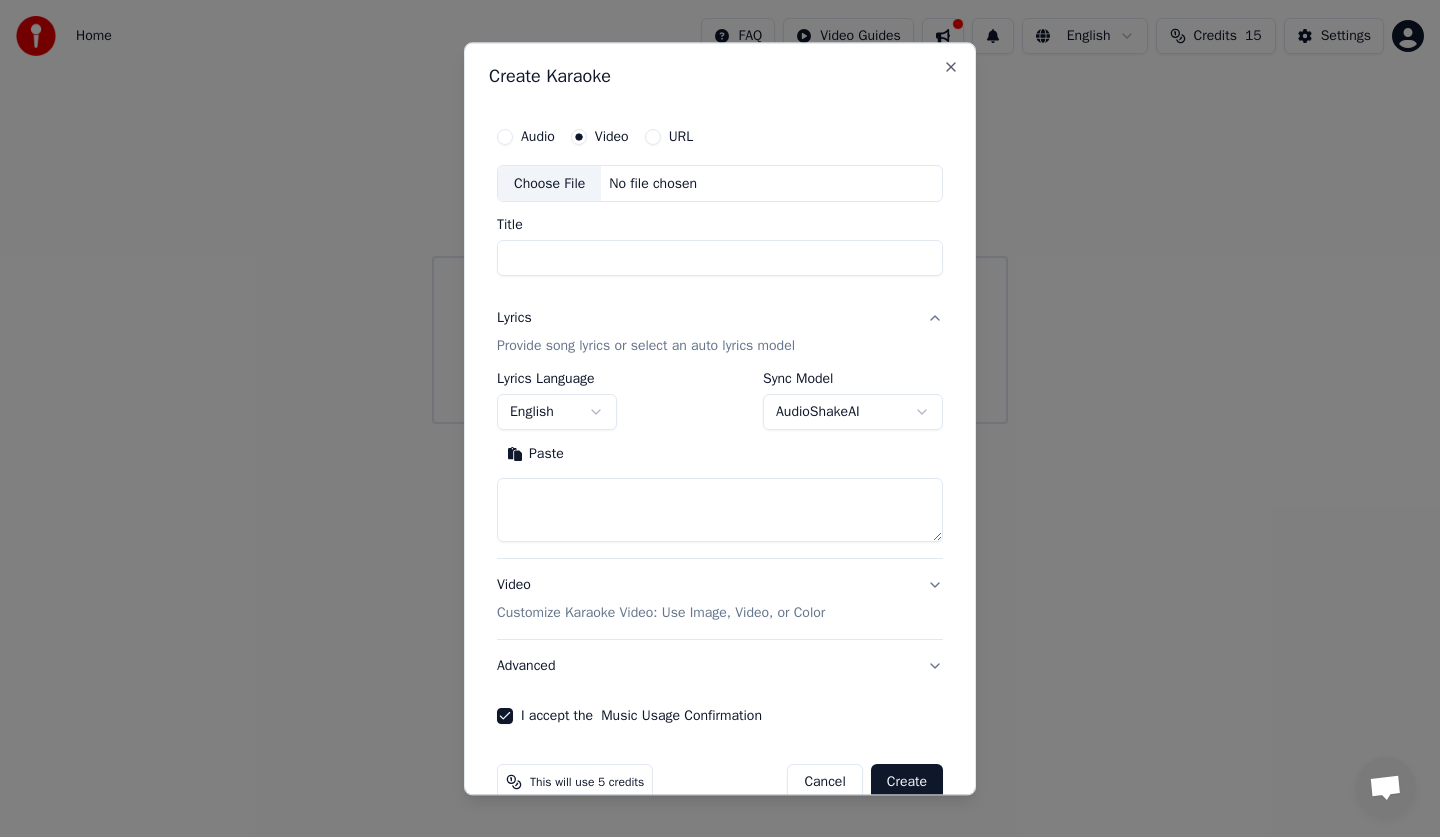 click on "Audio" at bounding box center [538, 137] 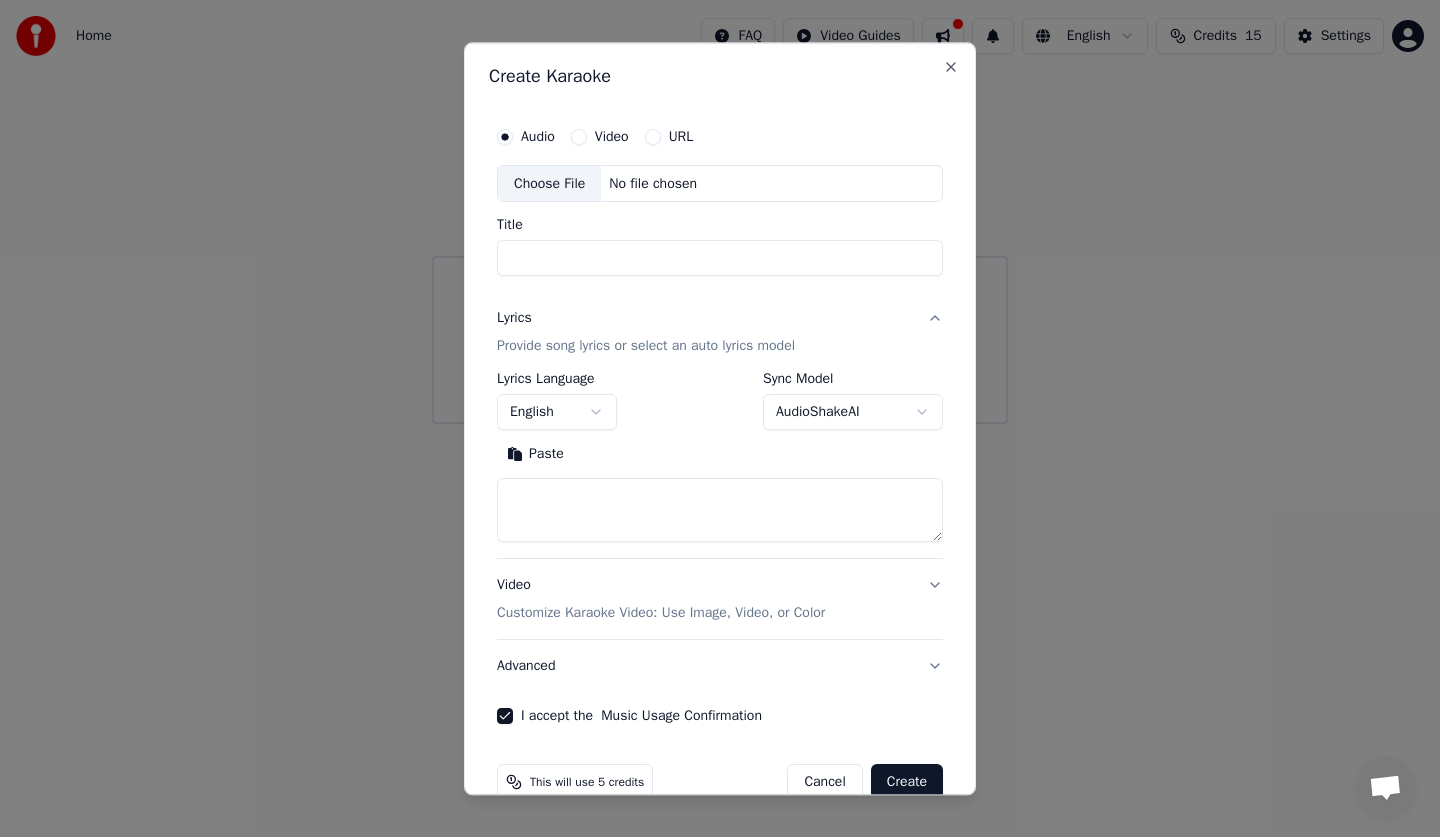 click on "Video" at bounding box center (612, 137) 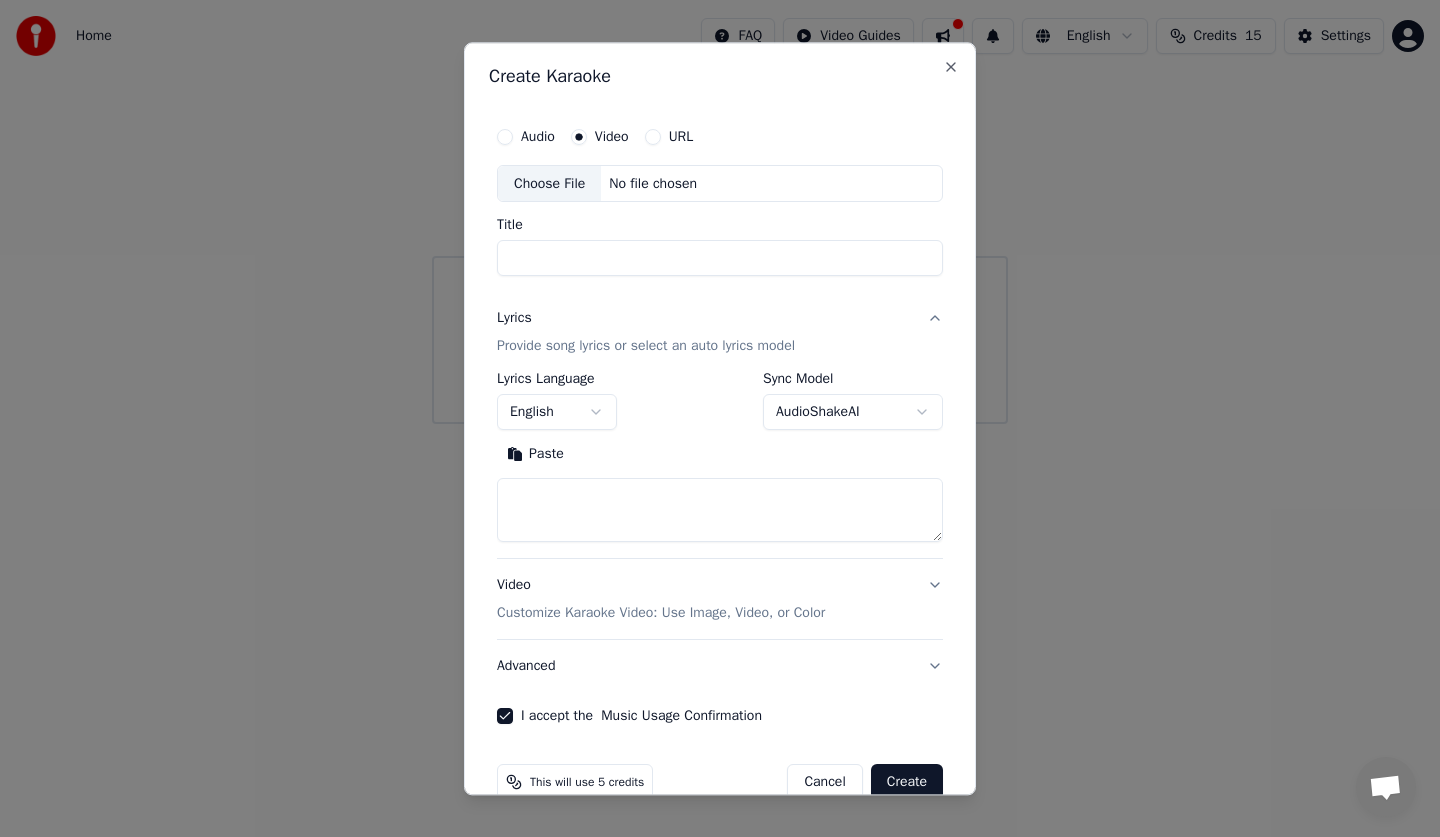 click on "URL" at bounding box center [653, 137] 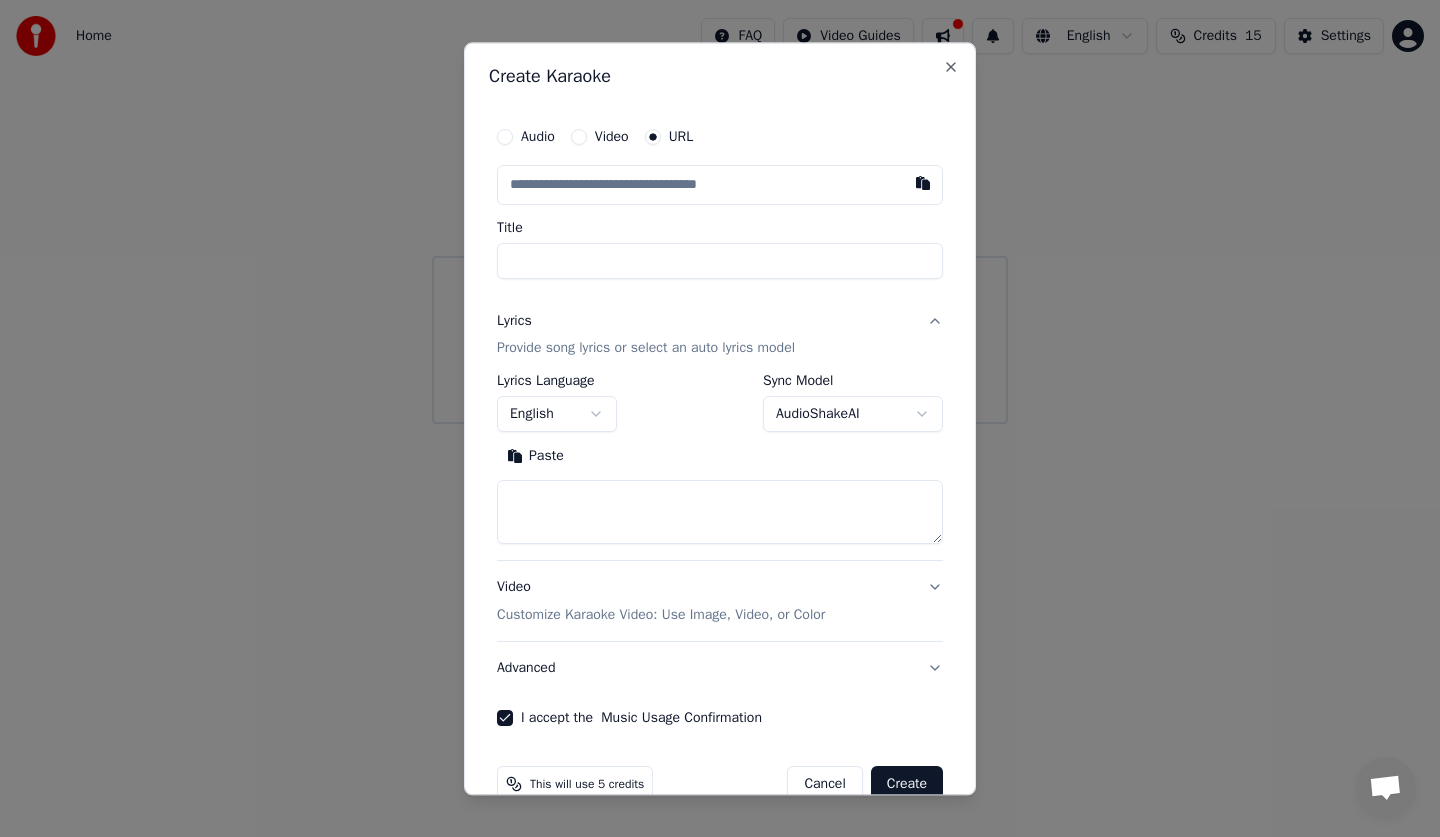 click at bounding box center [720, 185] 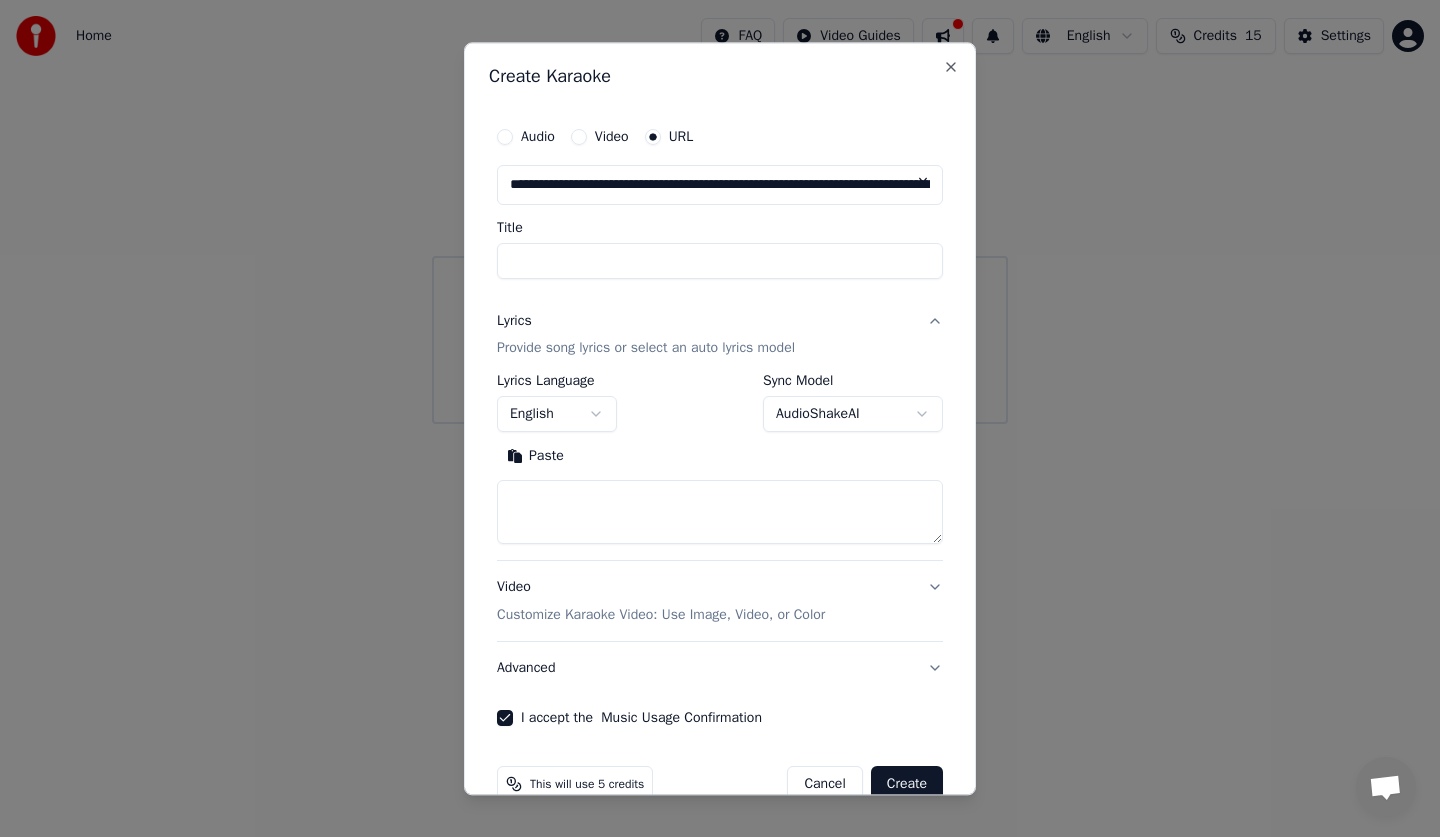 scroll, scrollTop: 0, scrollLeft: 346, axis: horizontal 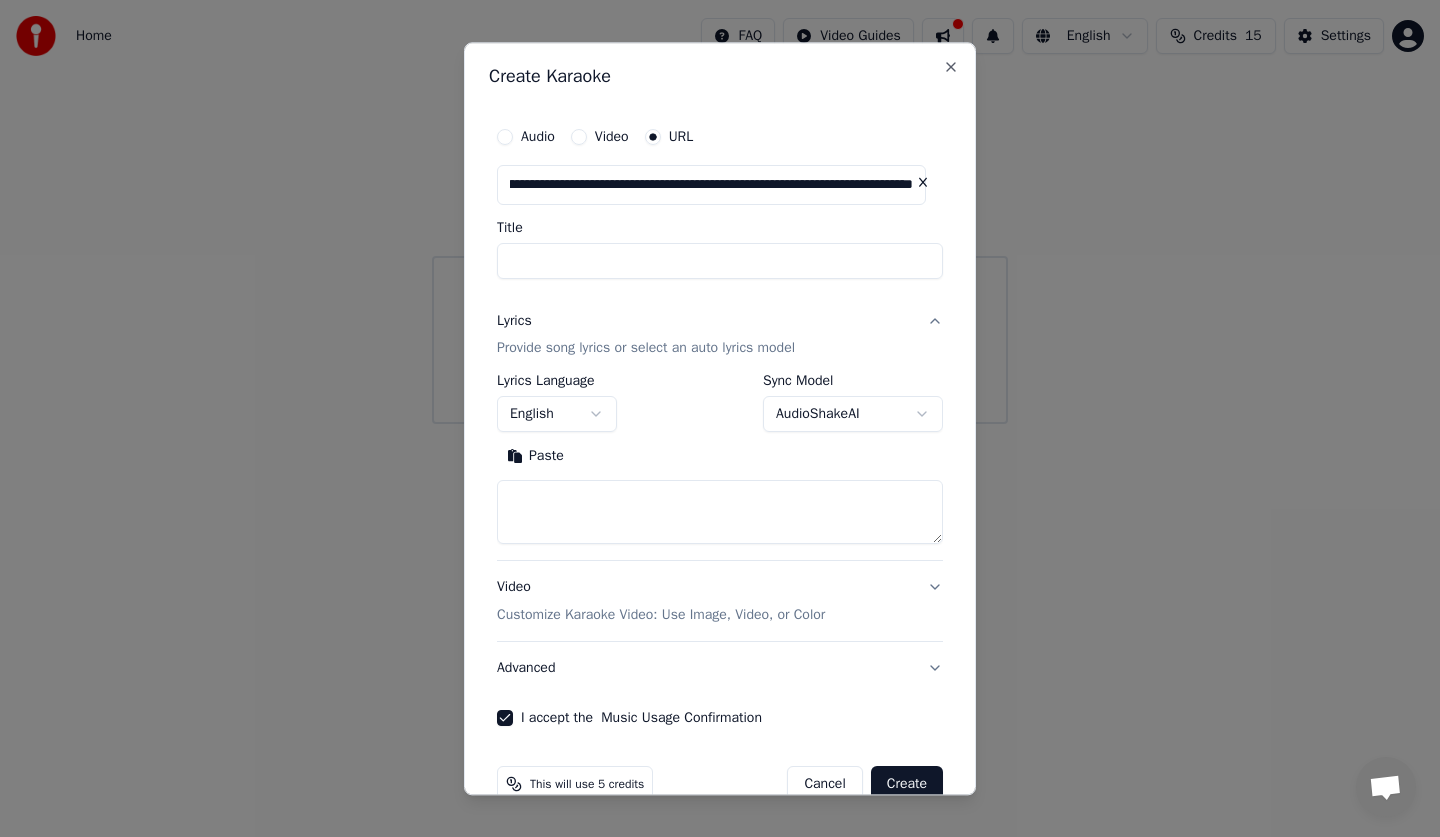 type on "**********" 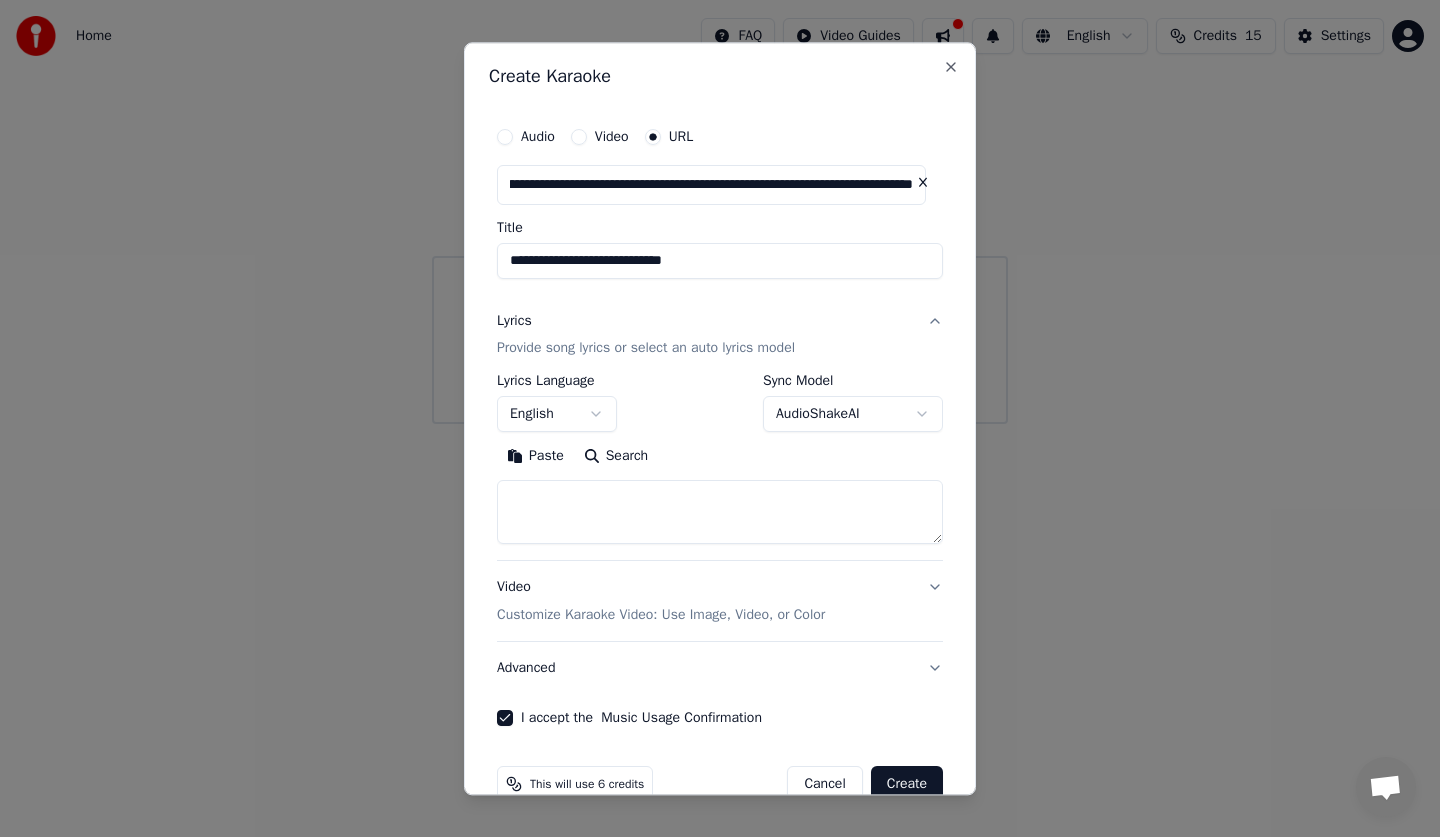 scroll, scrollTop: 40, scrollLeft: 0, axis: vertical 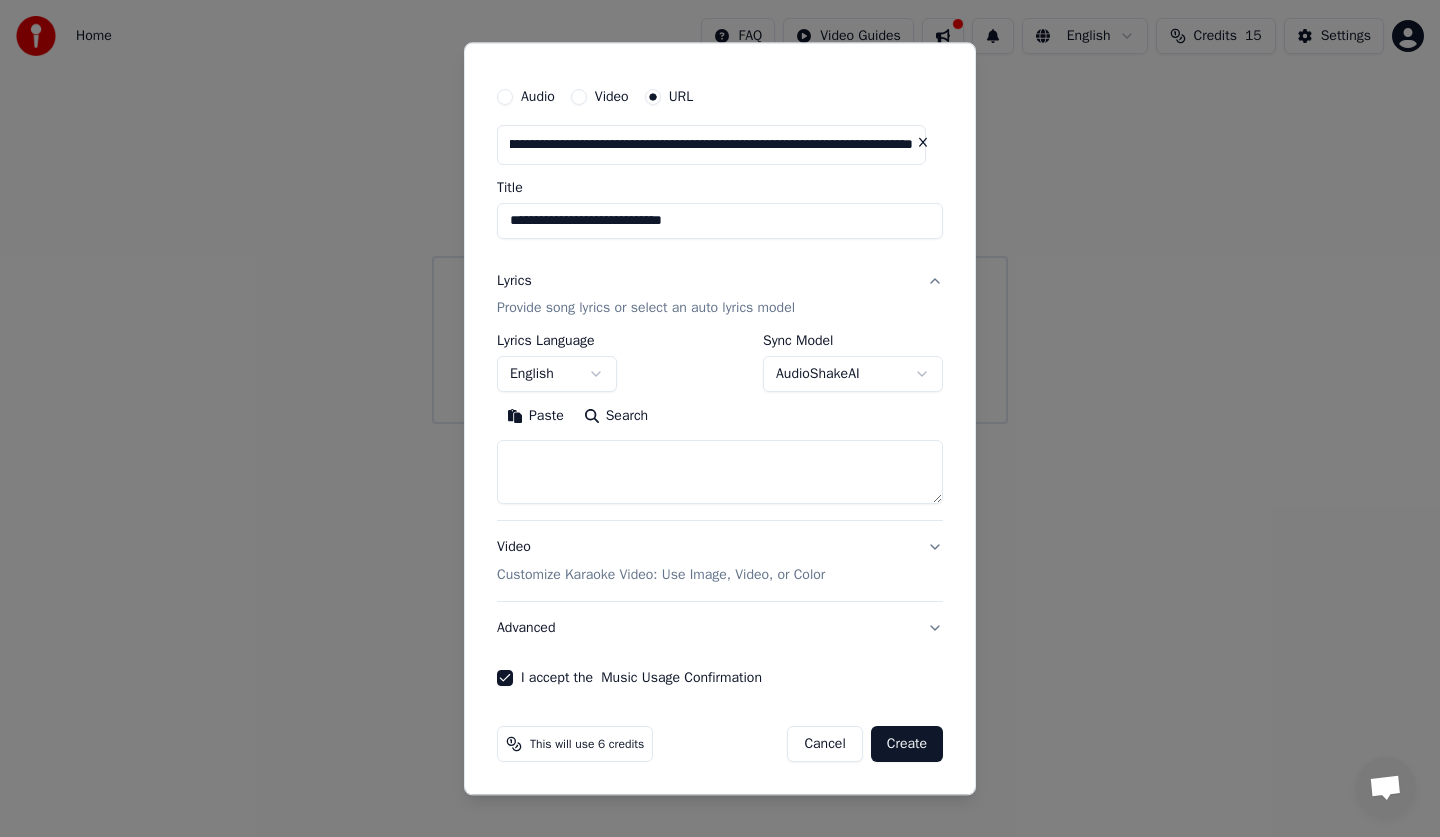 type on "**********" 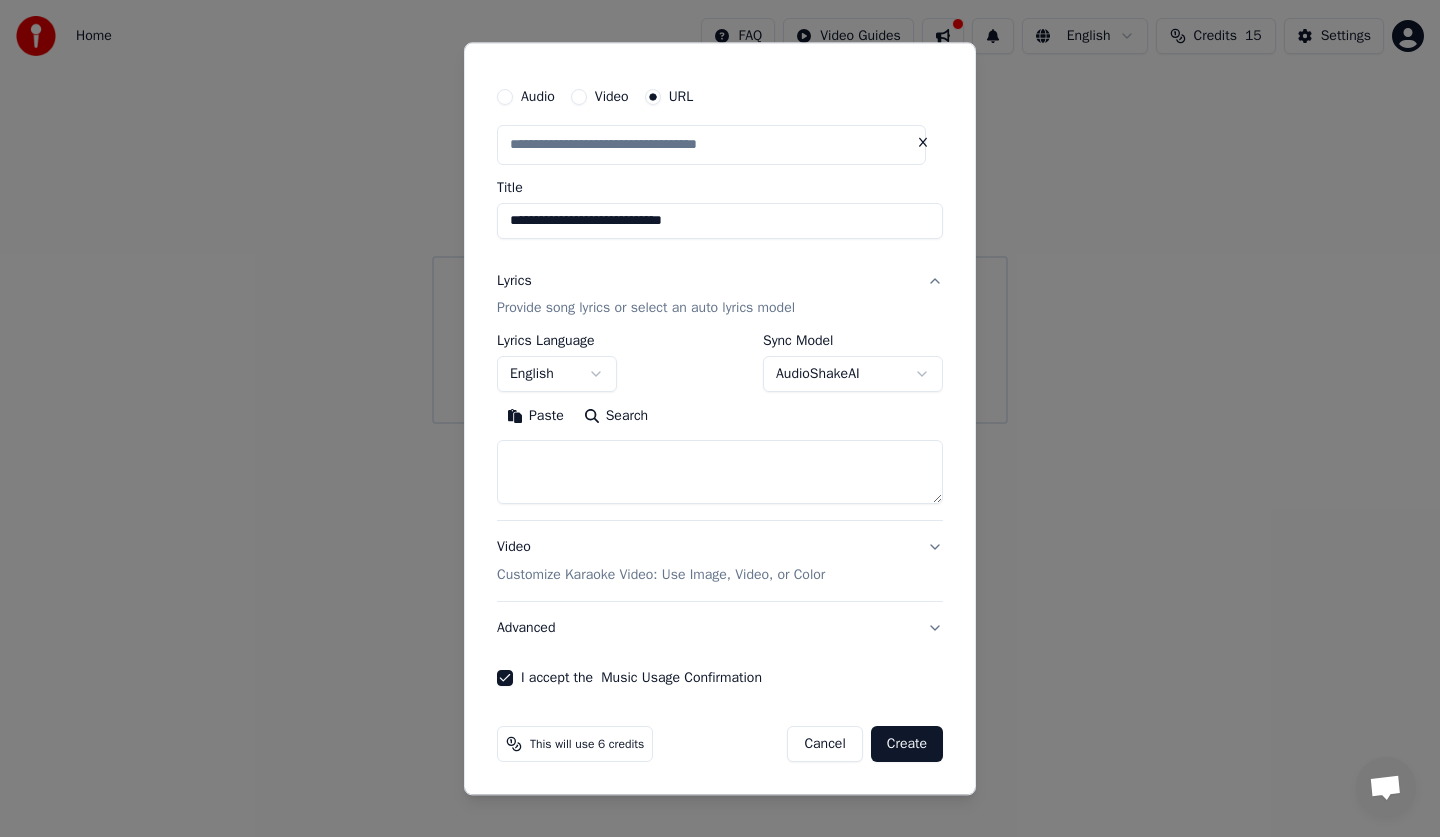 scroll, scrollTop: 0, scrollLeft: 0, axis: both 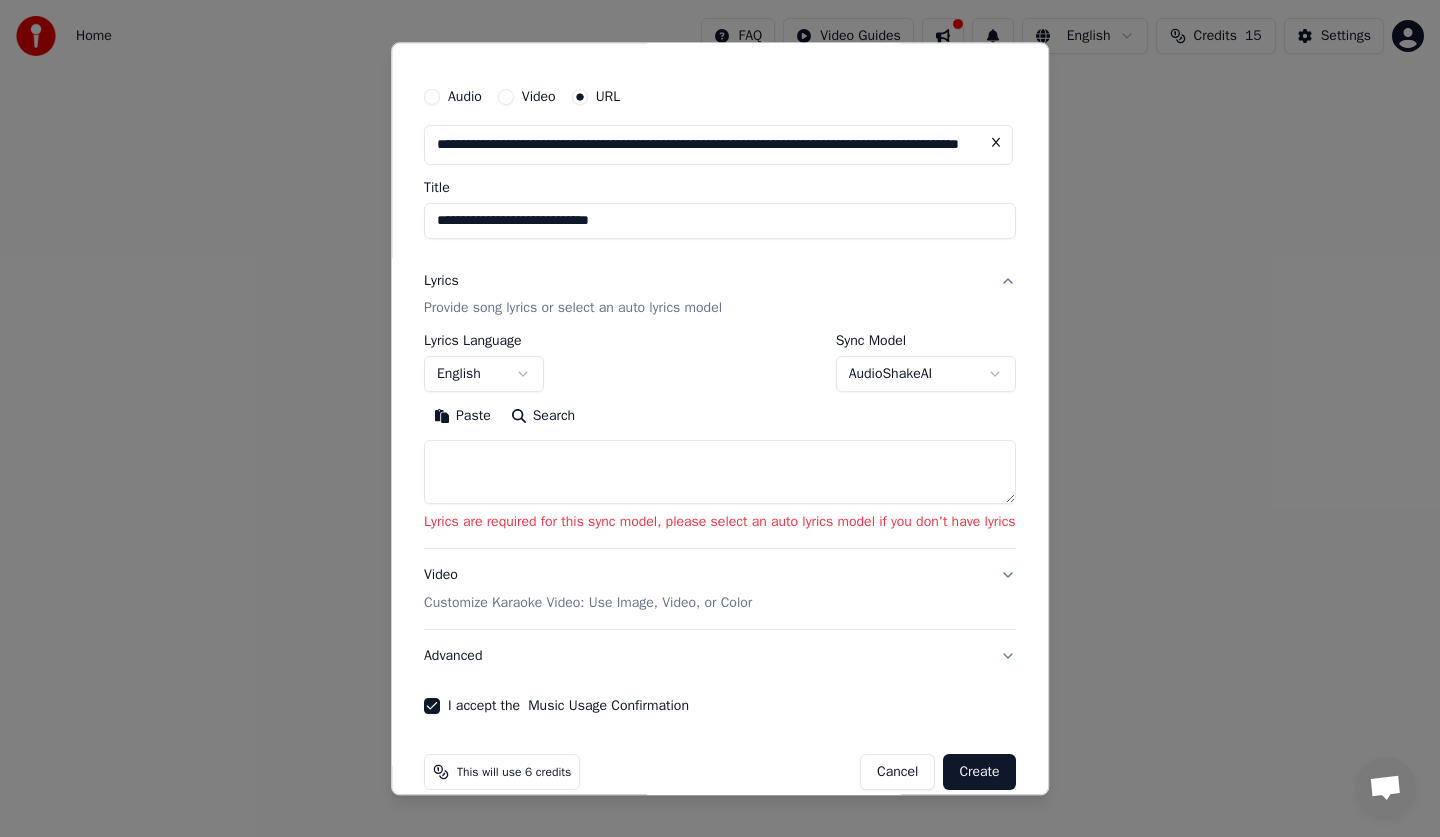click at bounding box center [720, 473] 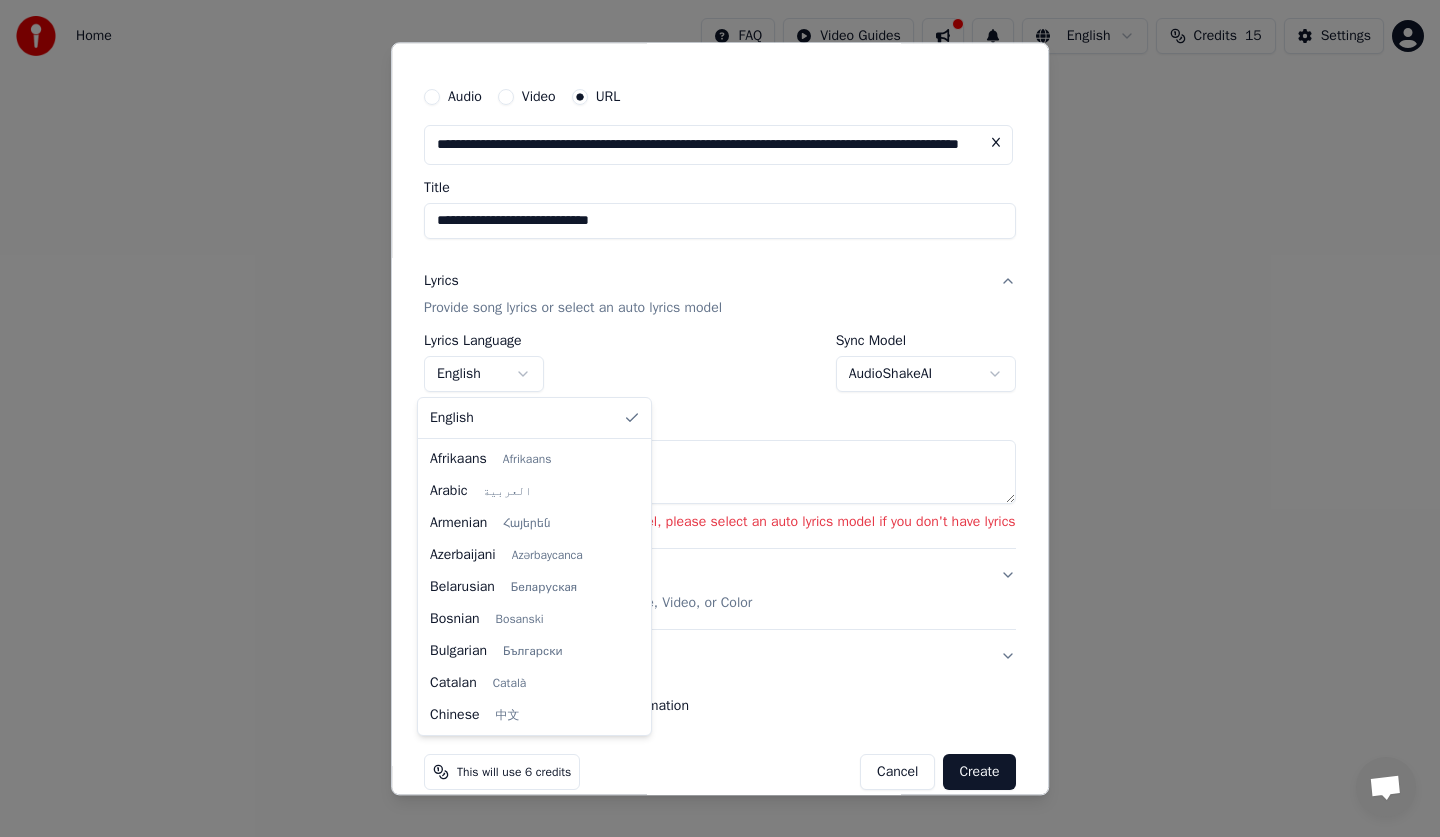 click on "**********" at bounding box center [720, 212] 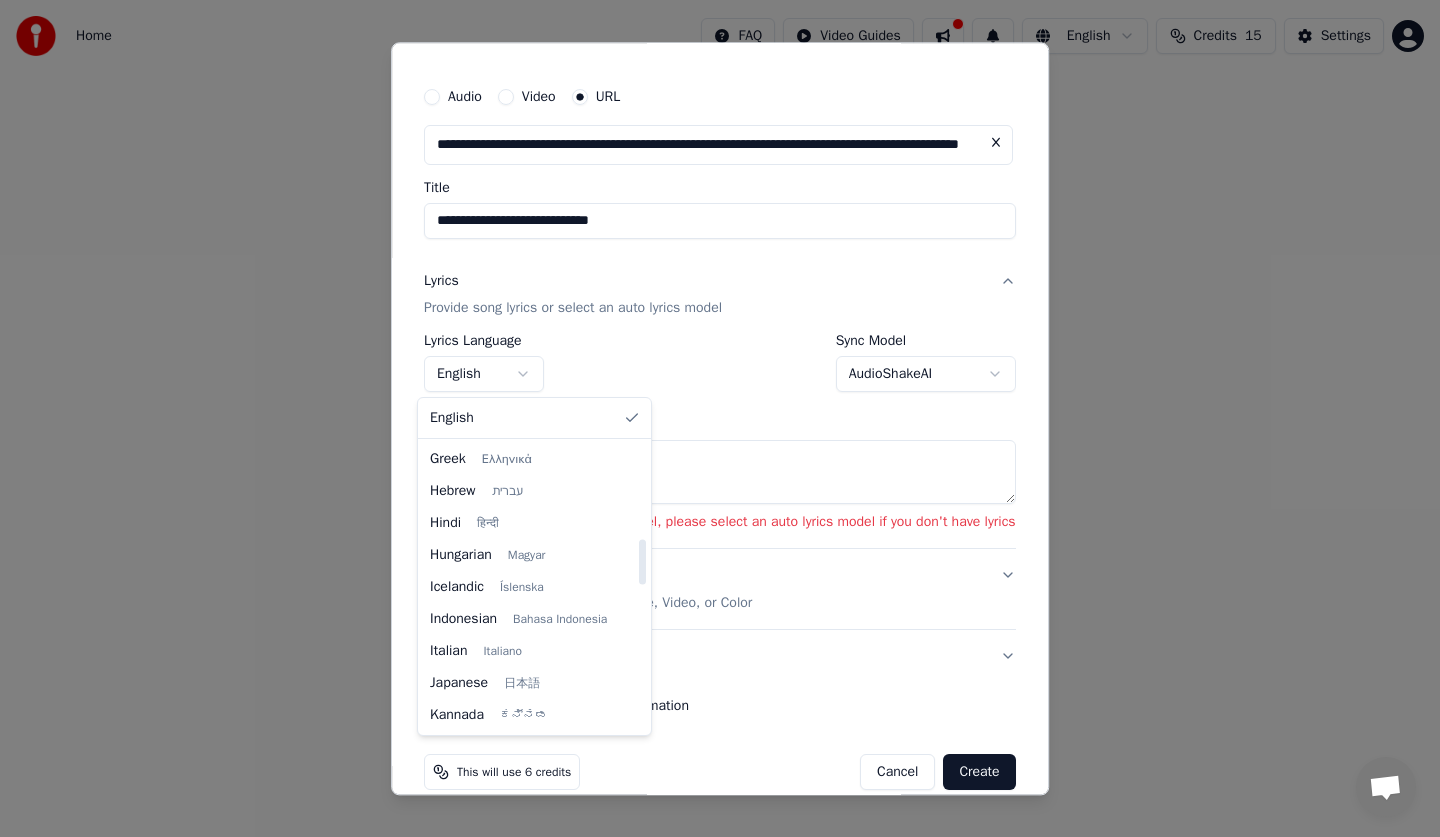 select on "**" 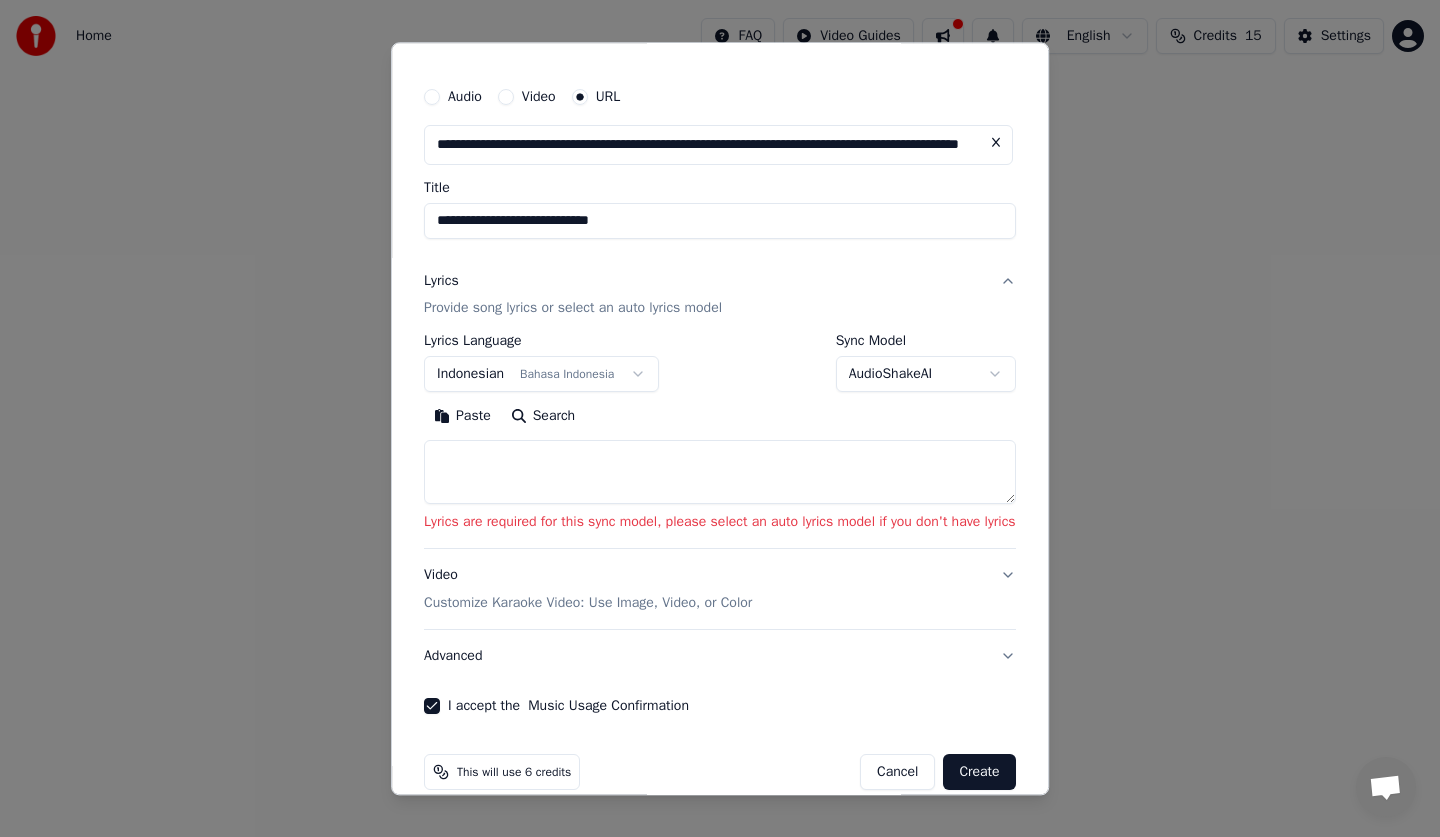 click at bounding box center [720, 473] 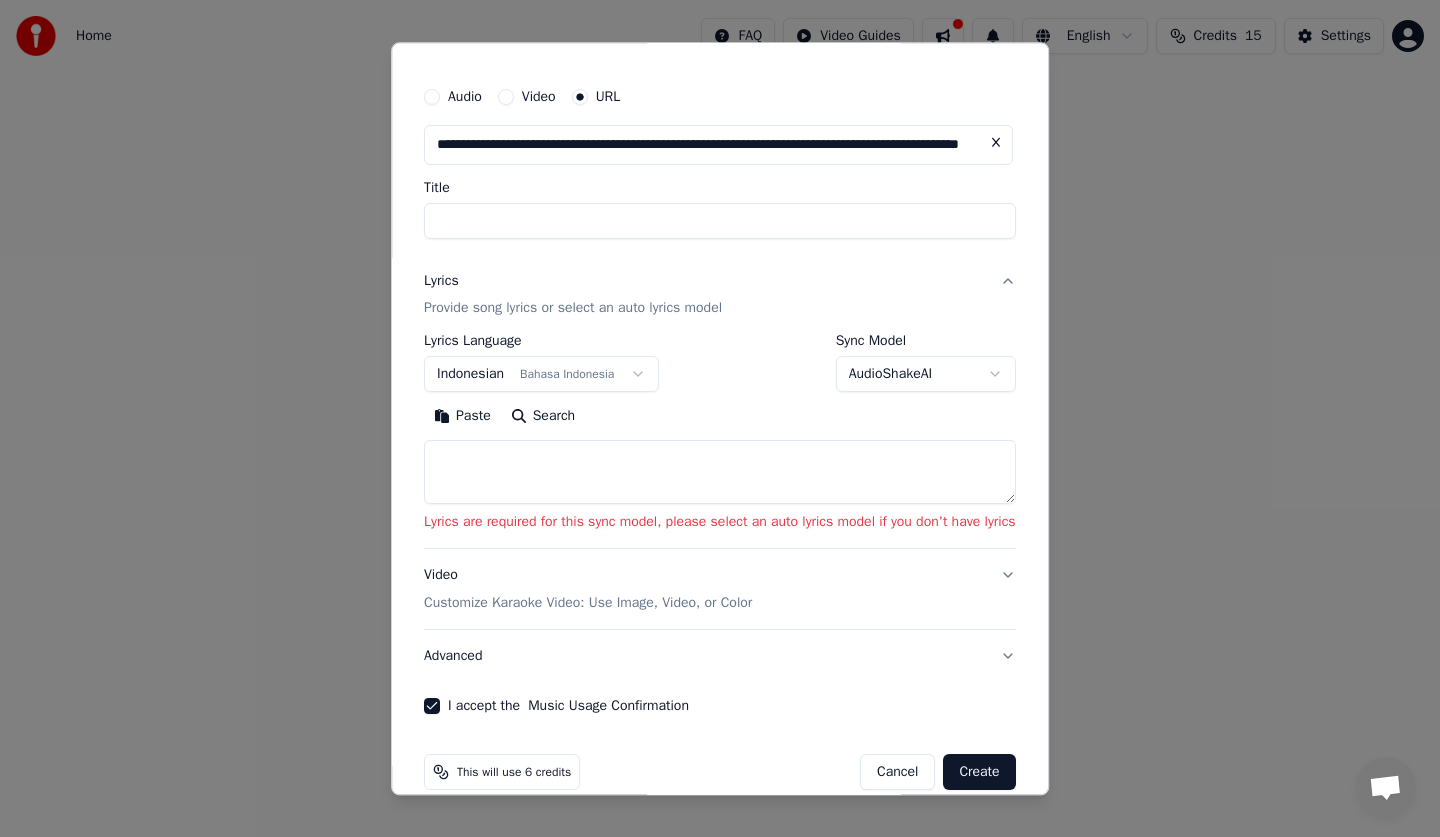 select 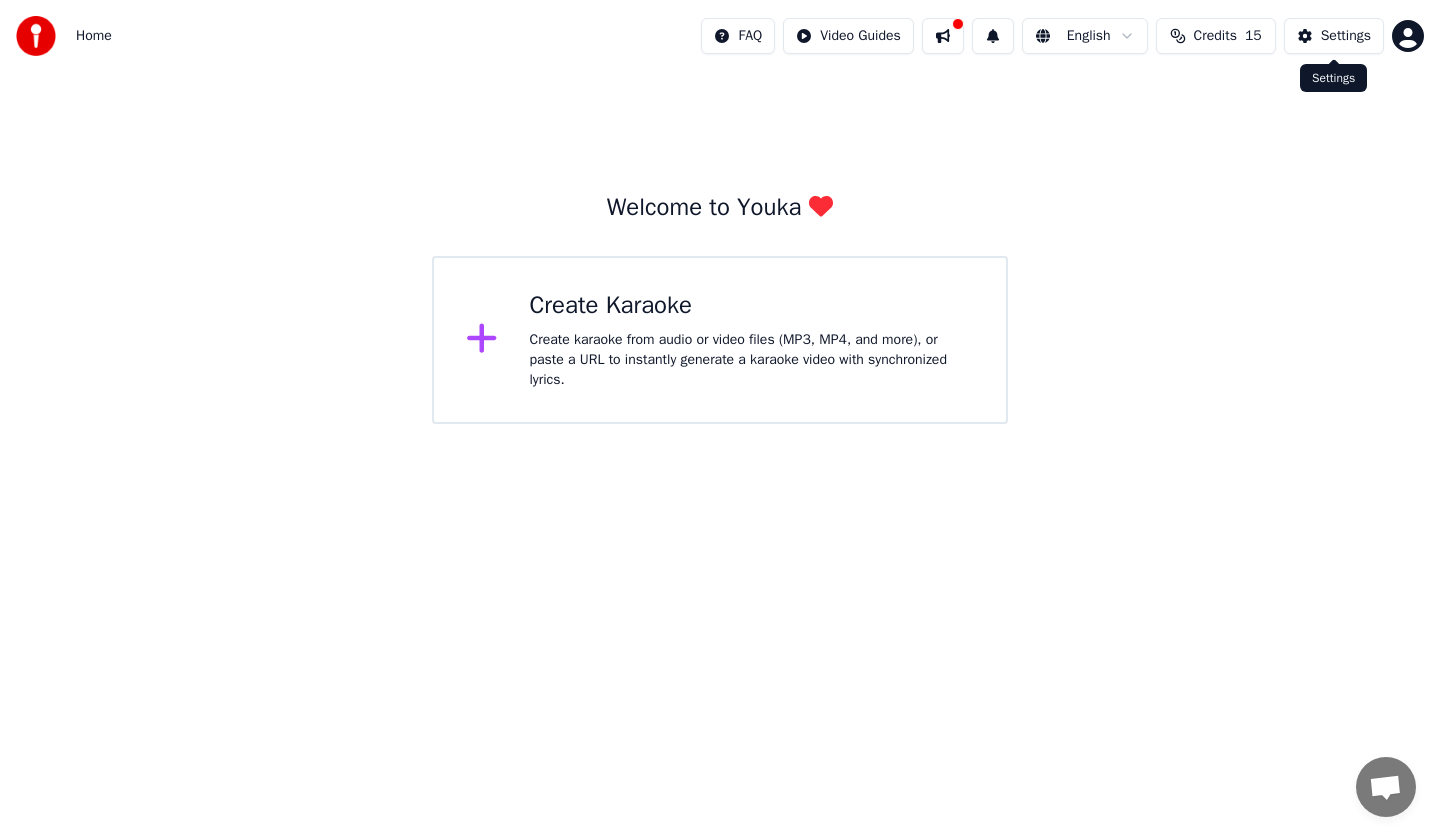 click on "Home FAQ Video Guides English Credits 15 Settings Welcome to Youka Create Karaoke Create karaoke from audio or video files (MP3, MP4, and more), or paste a URL to instantly generate a karaoke video with synchronized lyrics.
Settings Settings" at bounding box center (720, 212) 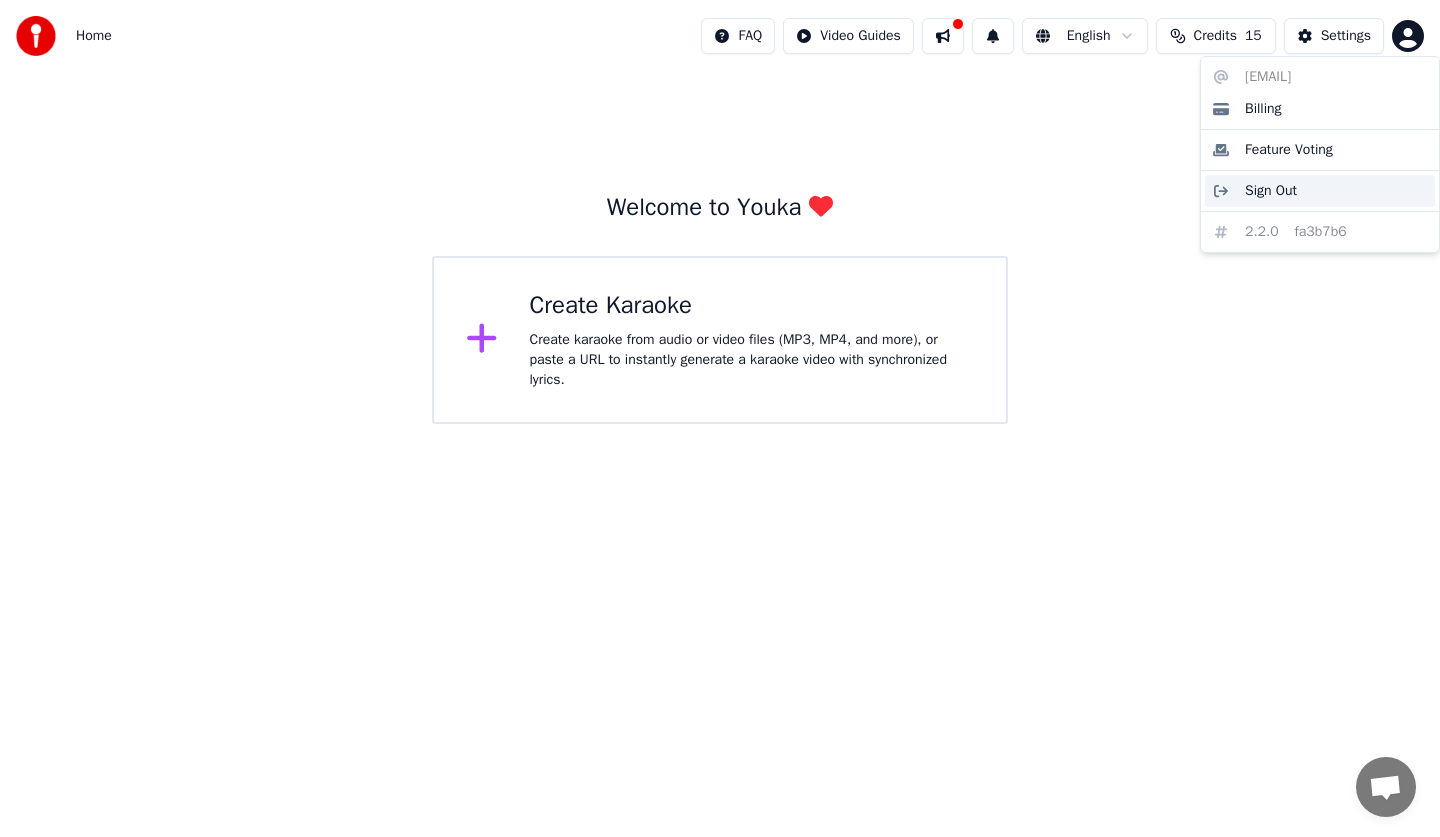 click on "Sign Out" at bounding box center [1271, 191] 